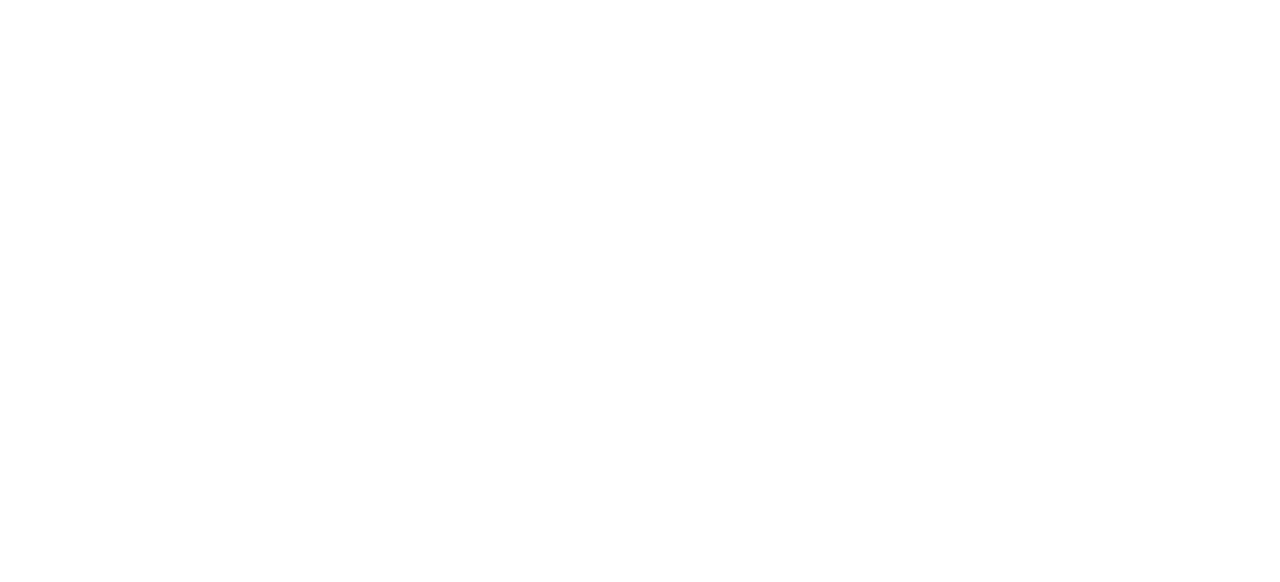 scroll, scrollTop: 0, scrollLeft: 0, axis: both 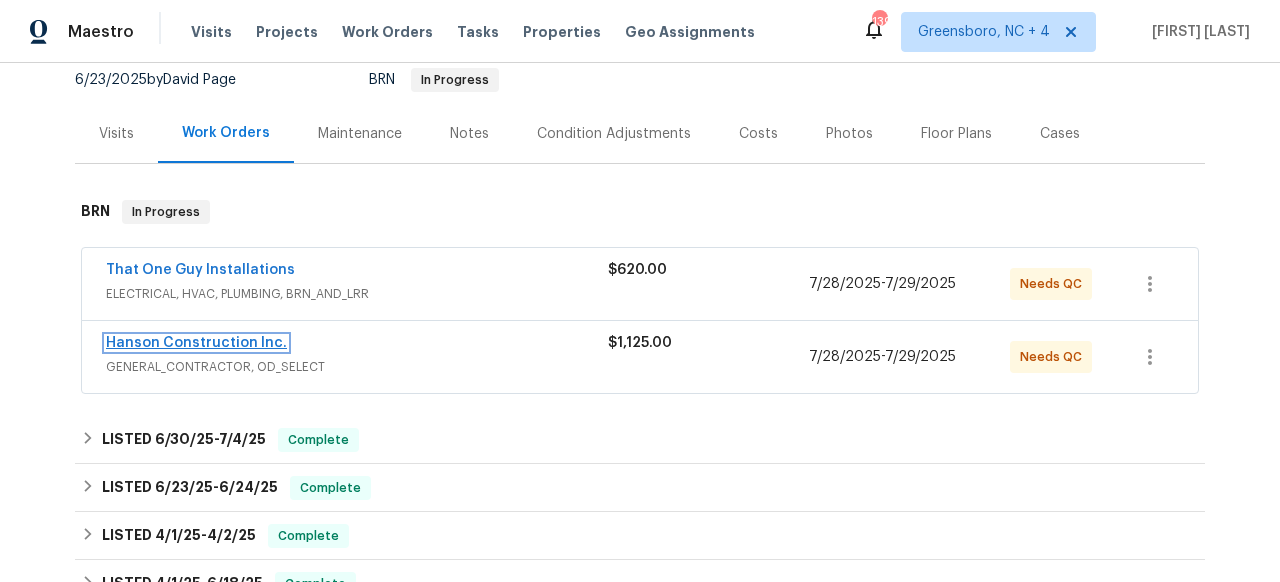 click on "Hanson Construction Inc." at bounding box center (196, 343) 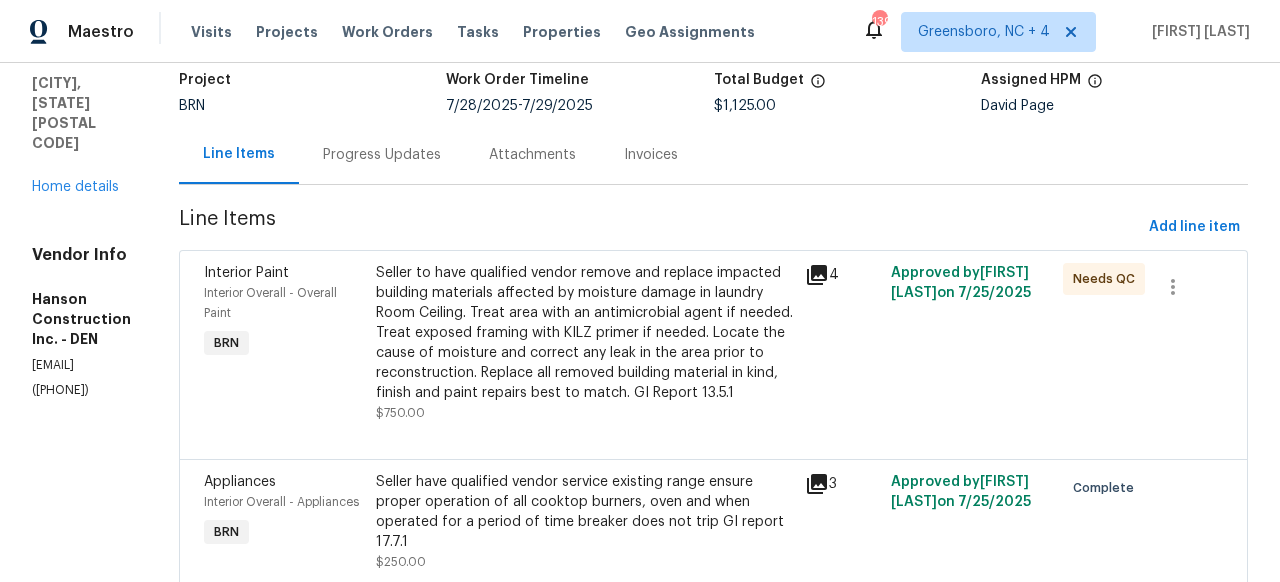 scroll, scrollTop: 92, scrollLeft: 0, axis: vertical 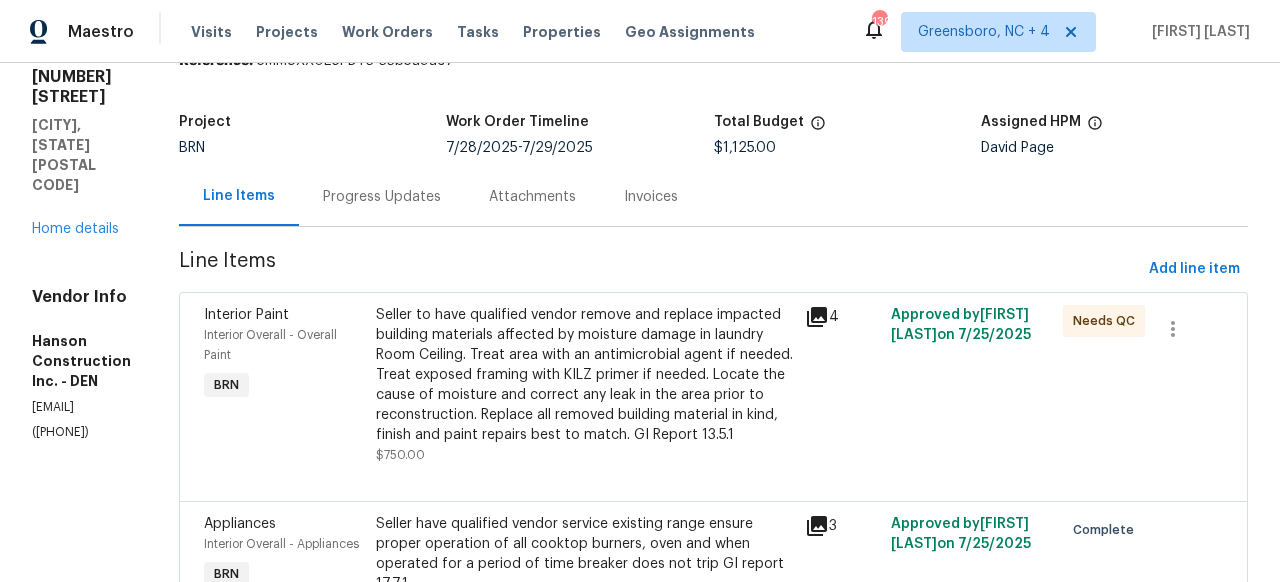 click 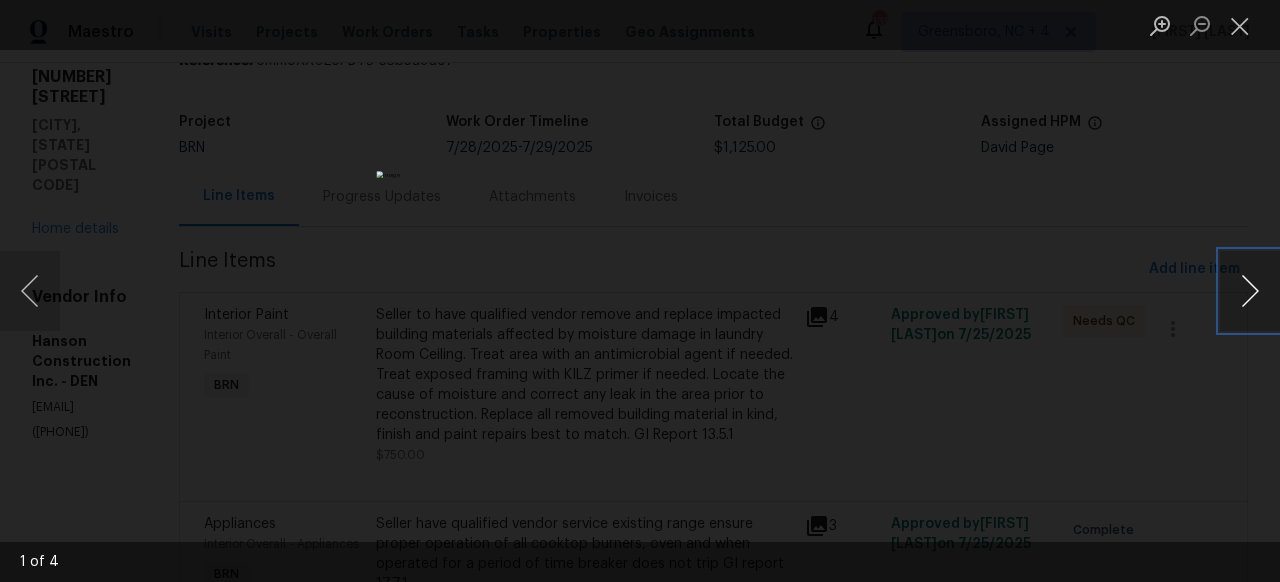 click at bounding box center [1250, 291] 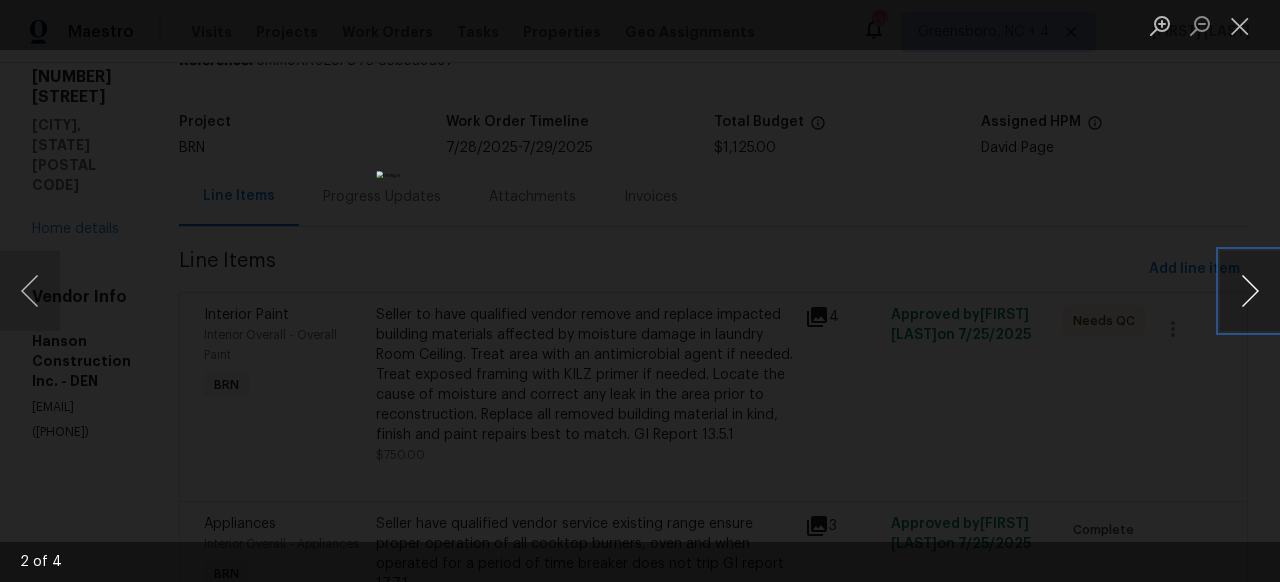click at bounding box center [1250, 291] 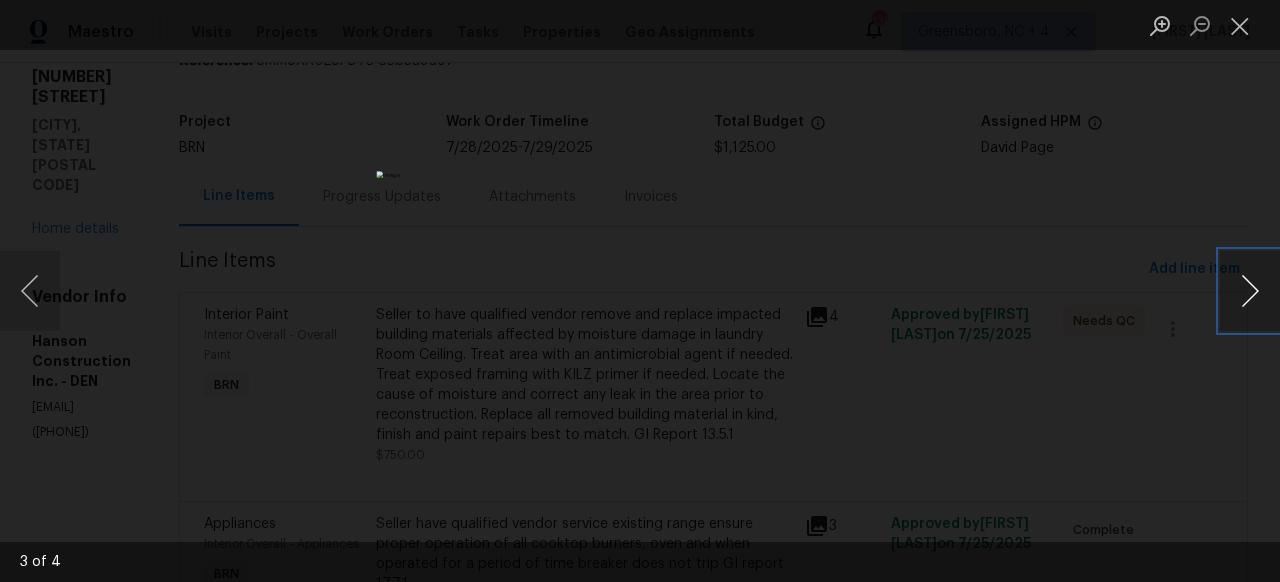 click at bounding box center [1250, 291] 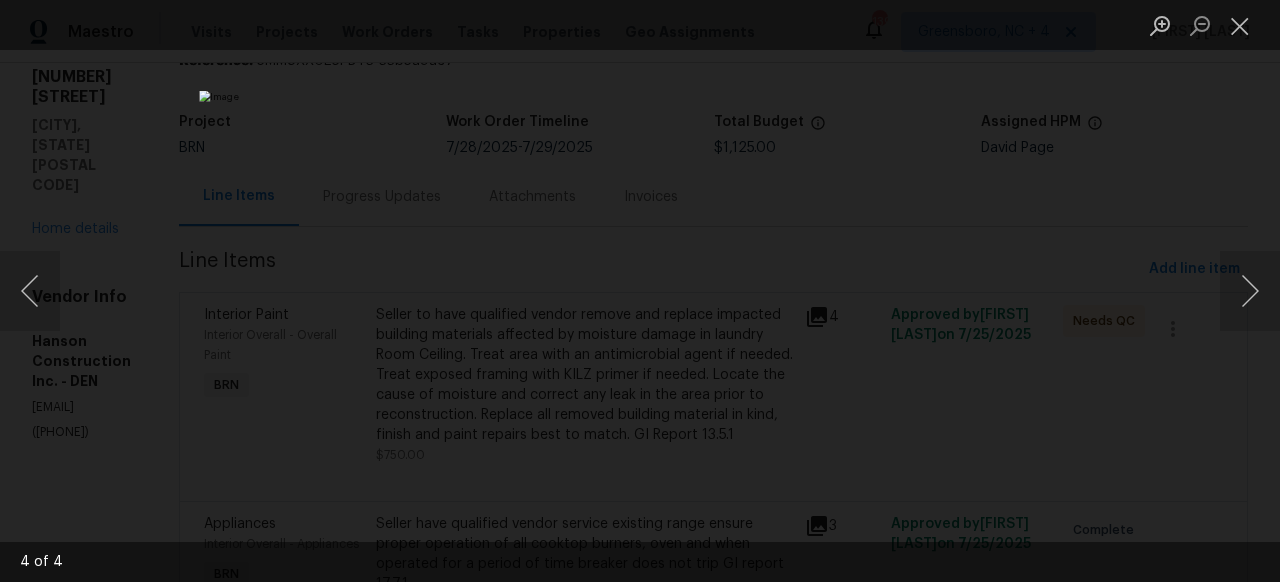 click at bounding box center (640, 291) 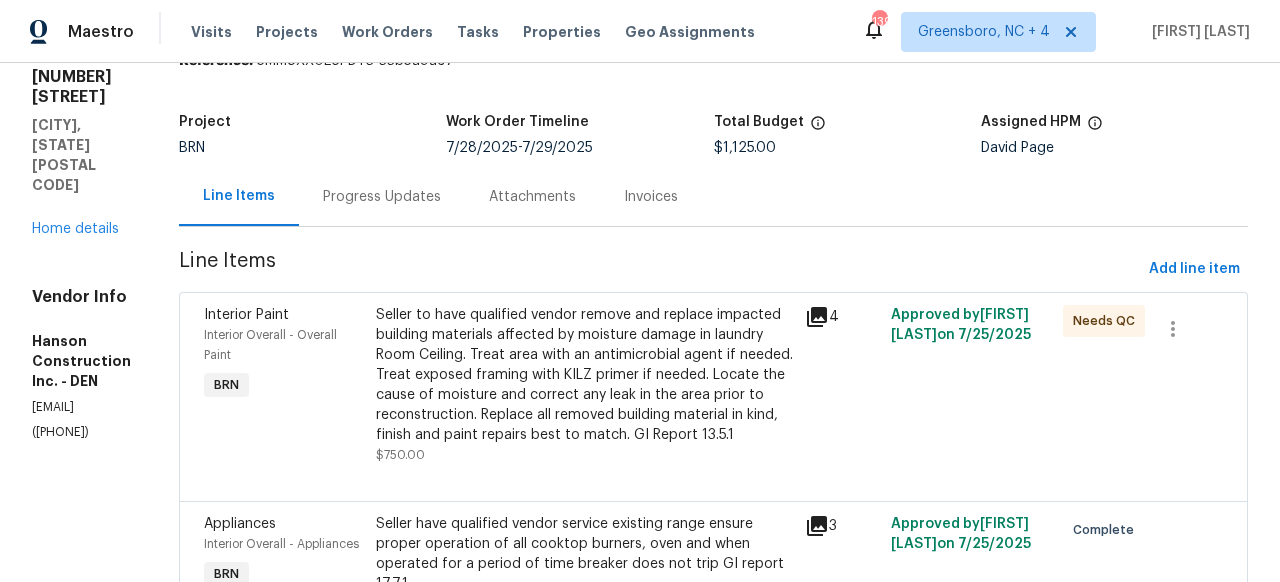 click on "Progress Updates" at bounding box center (382, 197) 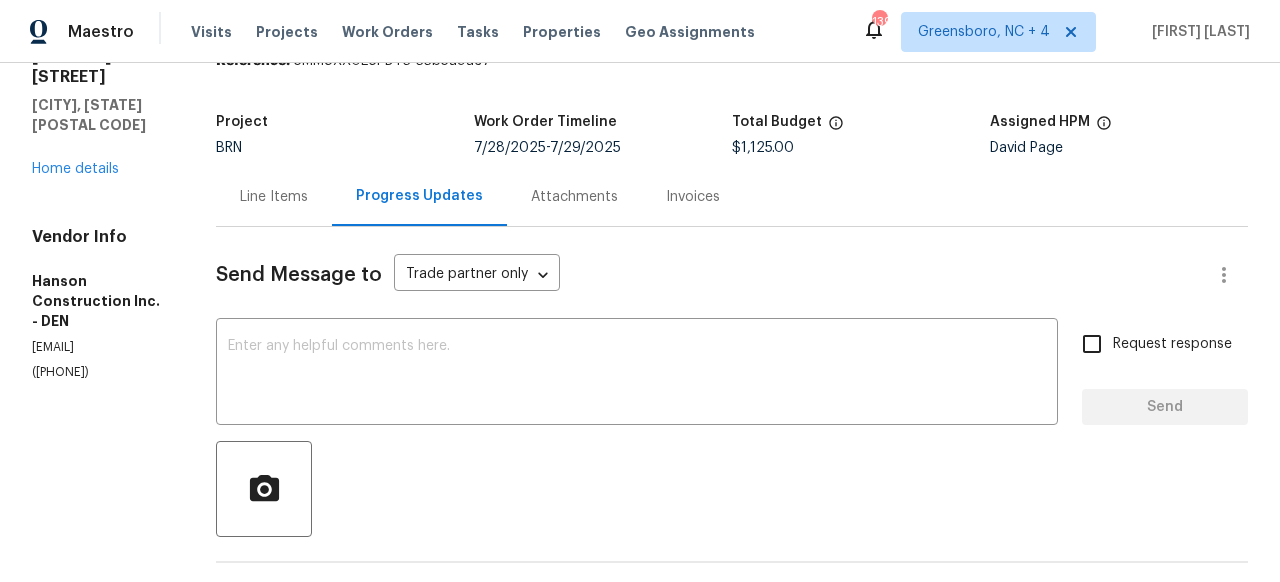 click on "Attachments" at bounding box center [574, 197] 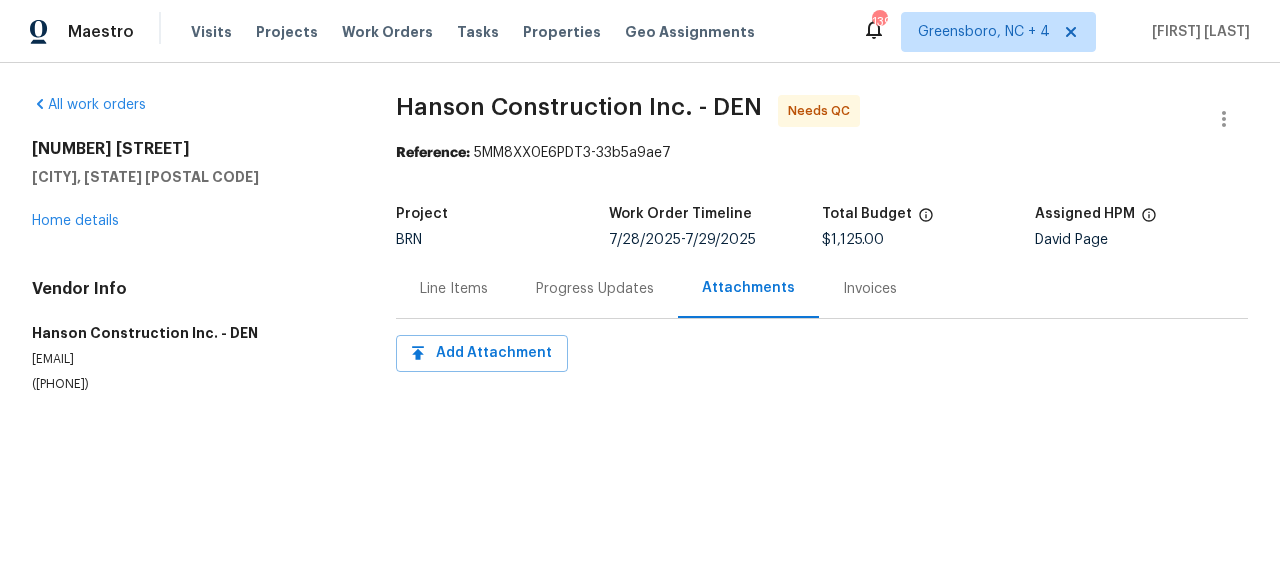 click on "Invoices" at bounding box center (870, 289) 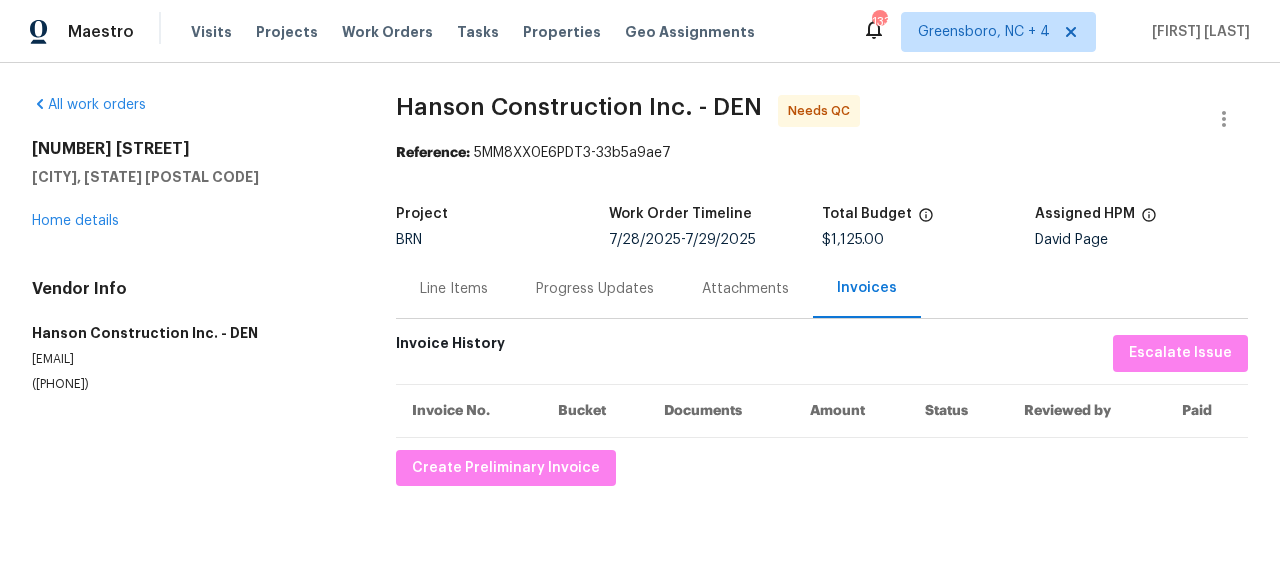 click on "Attachments" at bounding box center [745, 289] 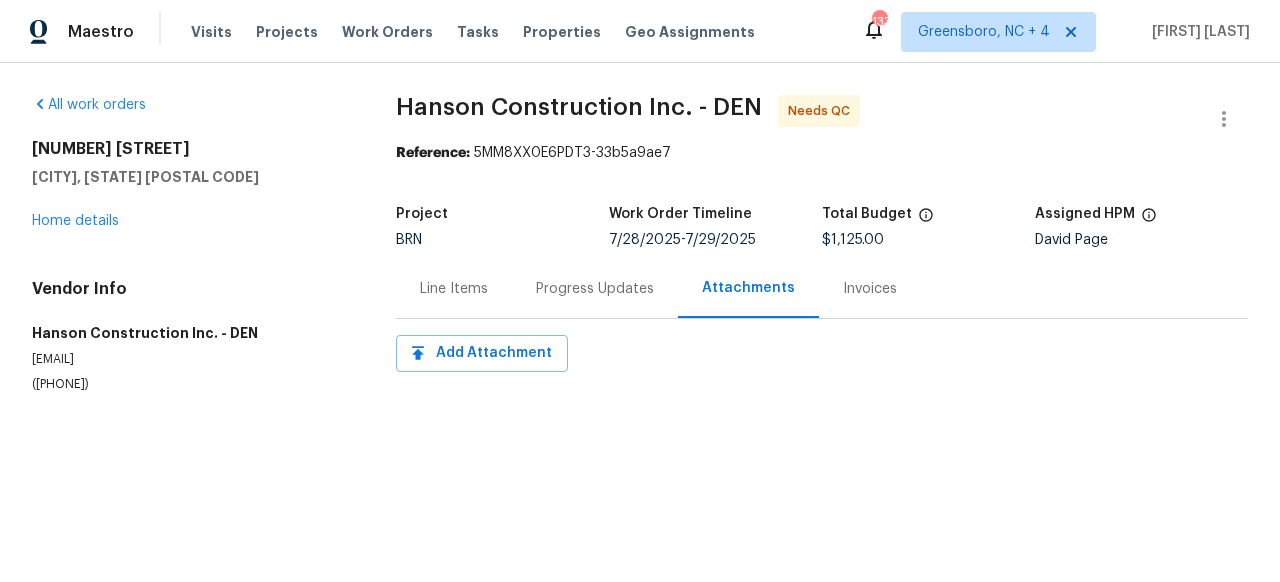 click on "Progress Updates" at bounding box center [595, 288] 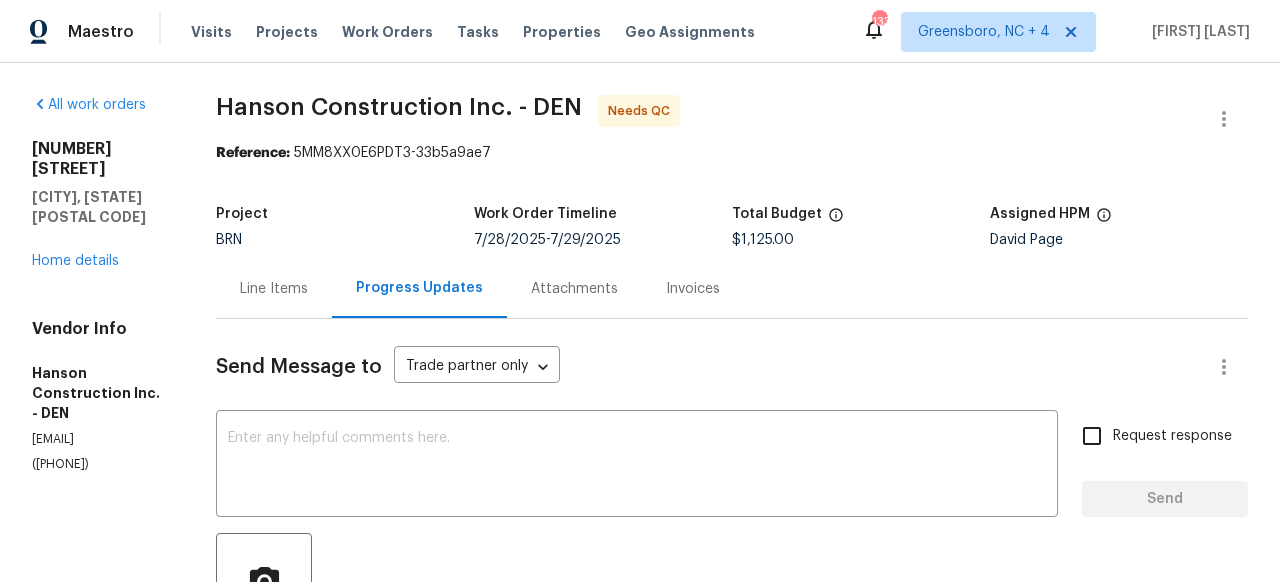 click on "Progress Updates" at bounding box center [419, 288] 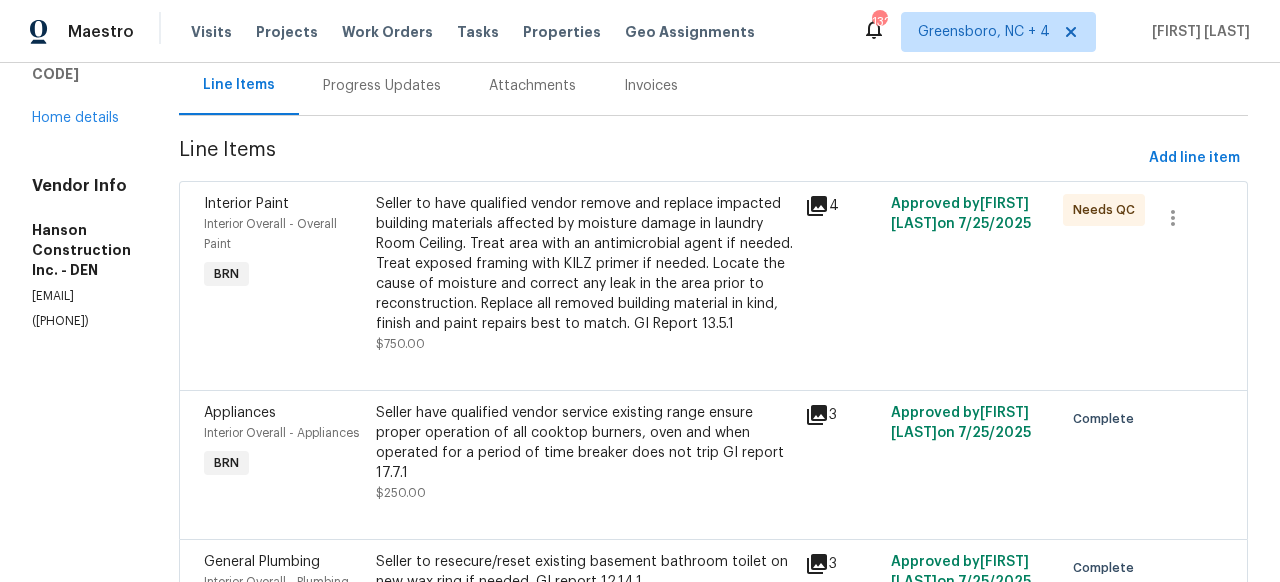 scroll, scrollTop: 204, scrollLeft: 0, axis: vertical 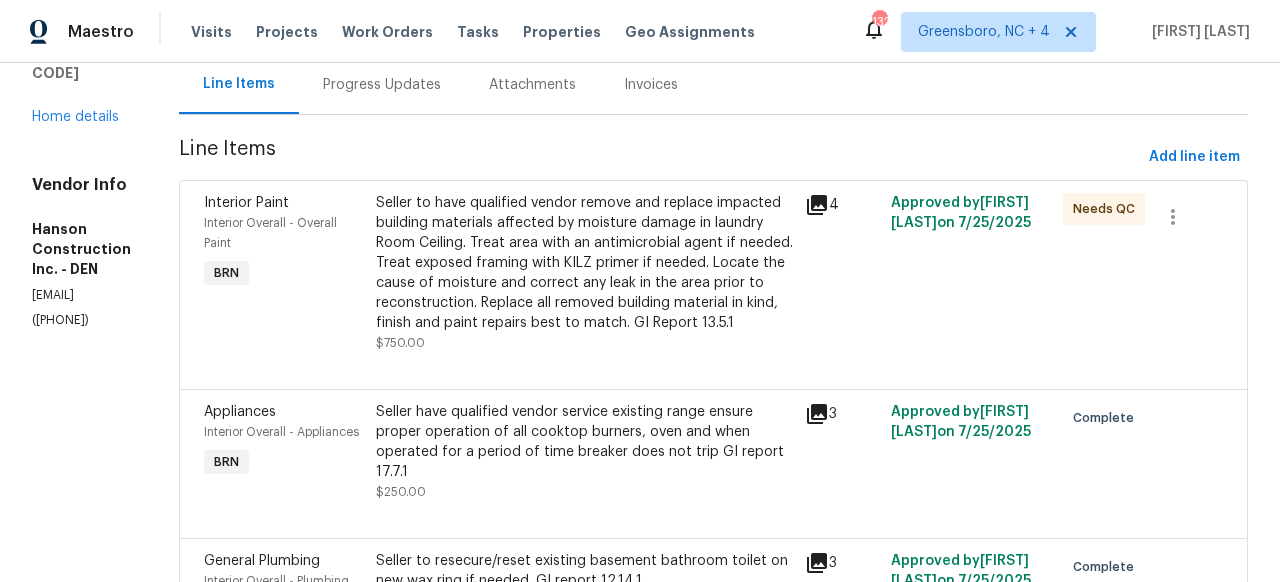 click 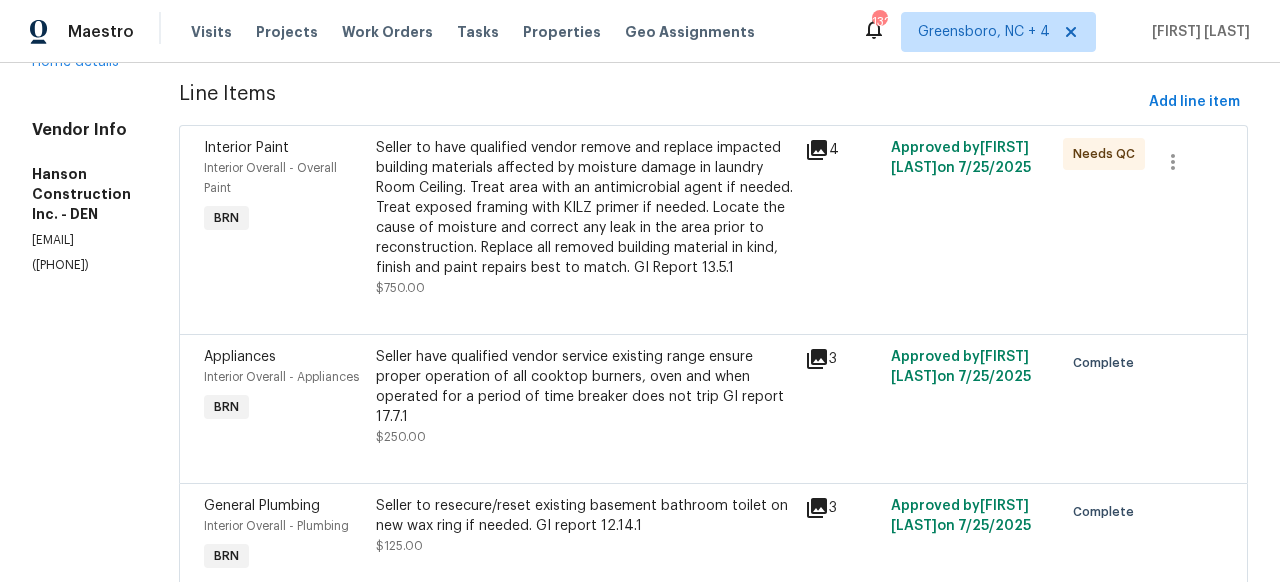 scroll, scrollTop: 307, scrollLeft: 0, axis: vertical 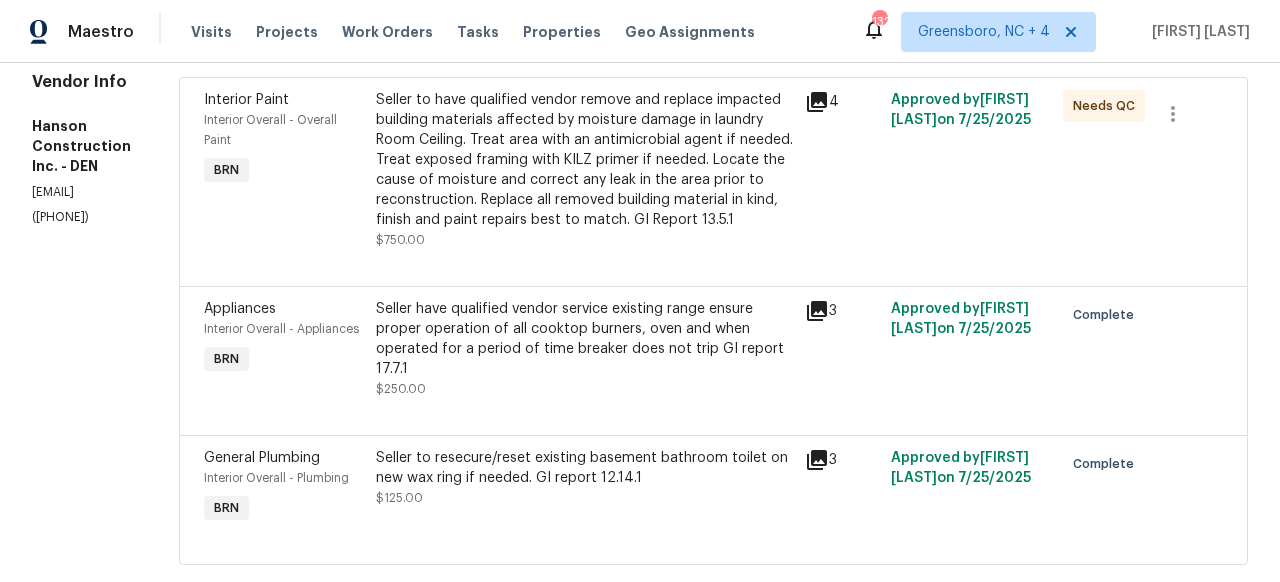 click 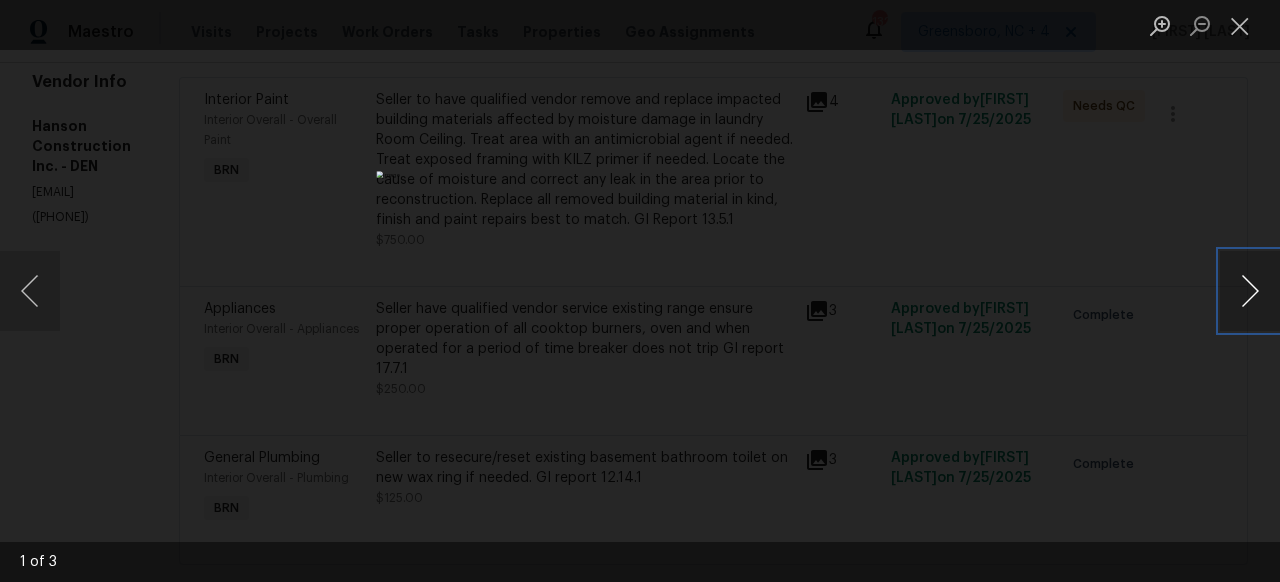 click at bounding box center (1250, 291) 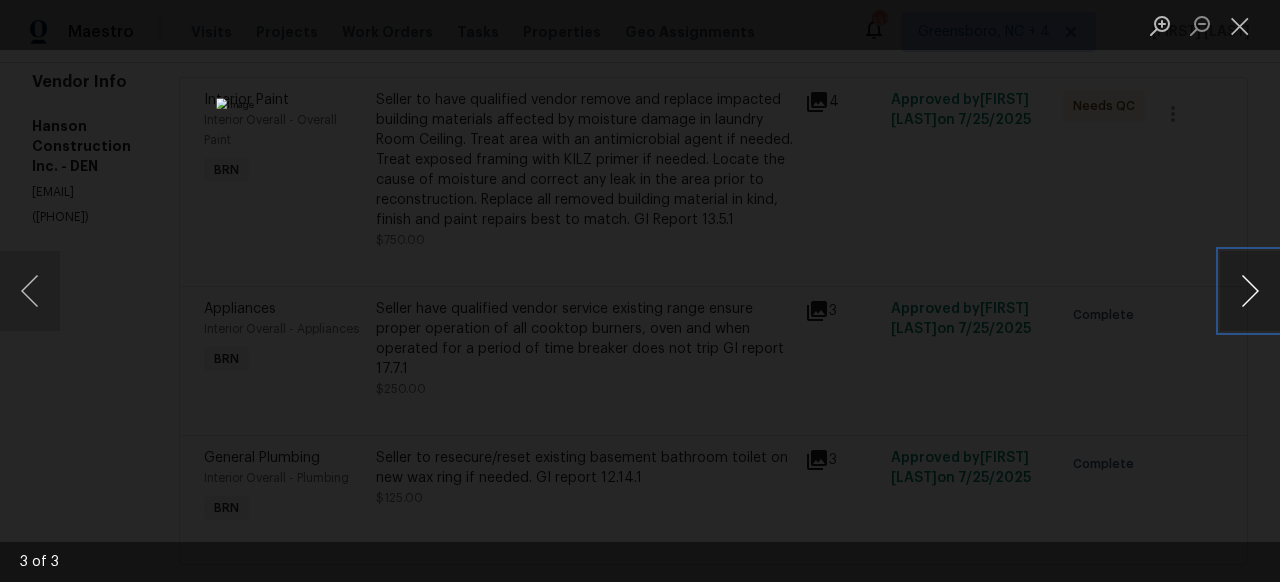 click at bounding box center (1250, 291) 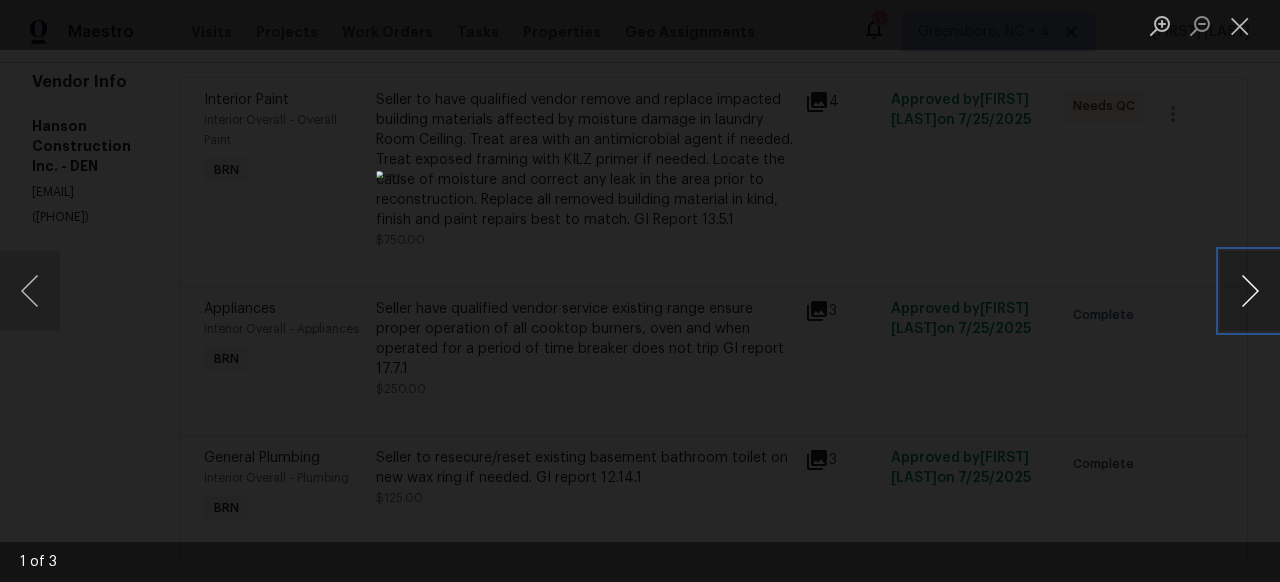 click at bounding box center [1250, 291] 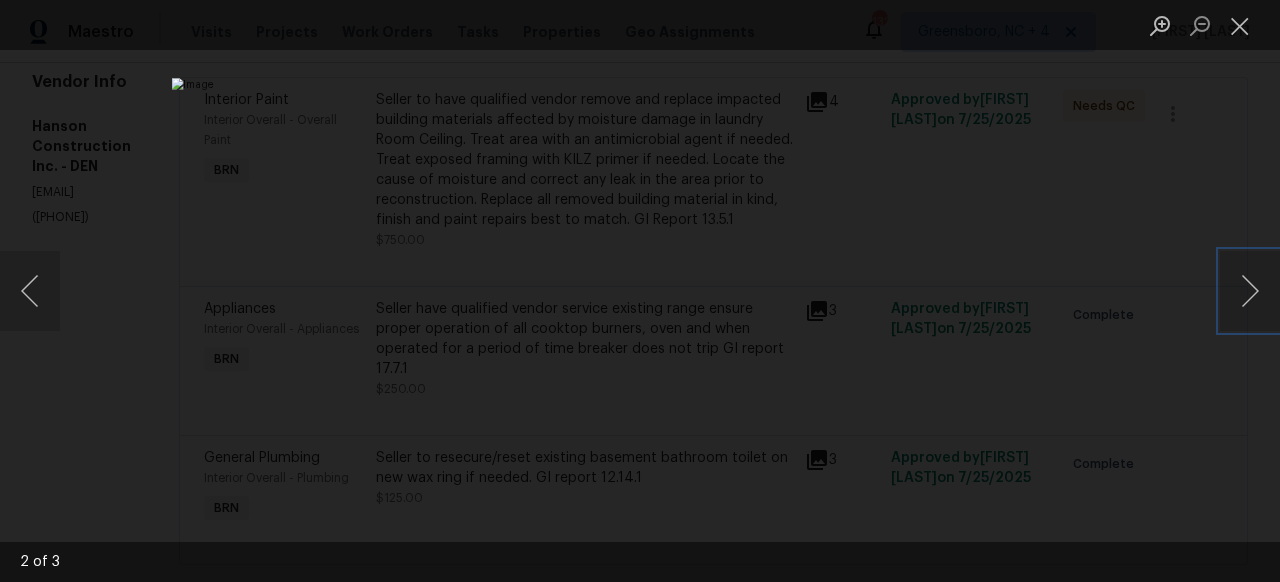 type 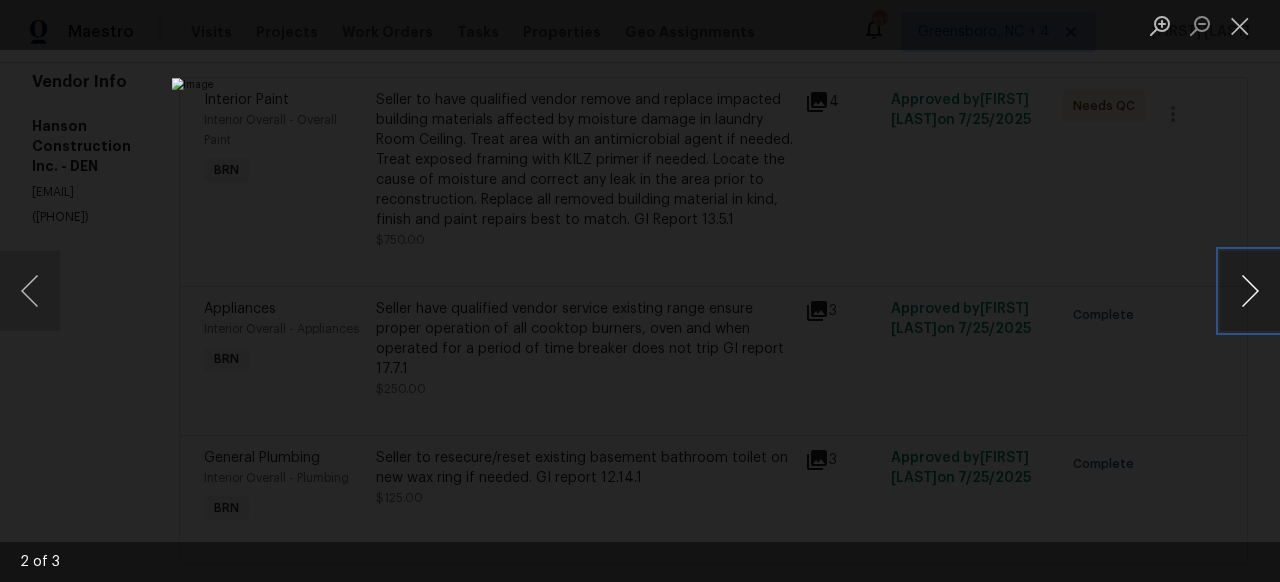 click at bounding box center [1250, 291] 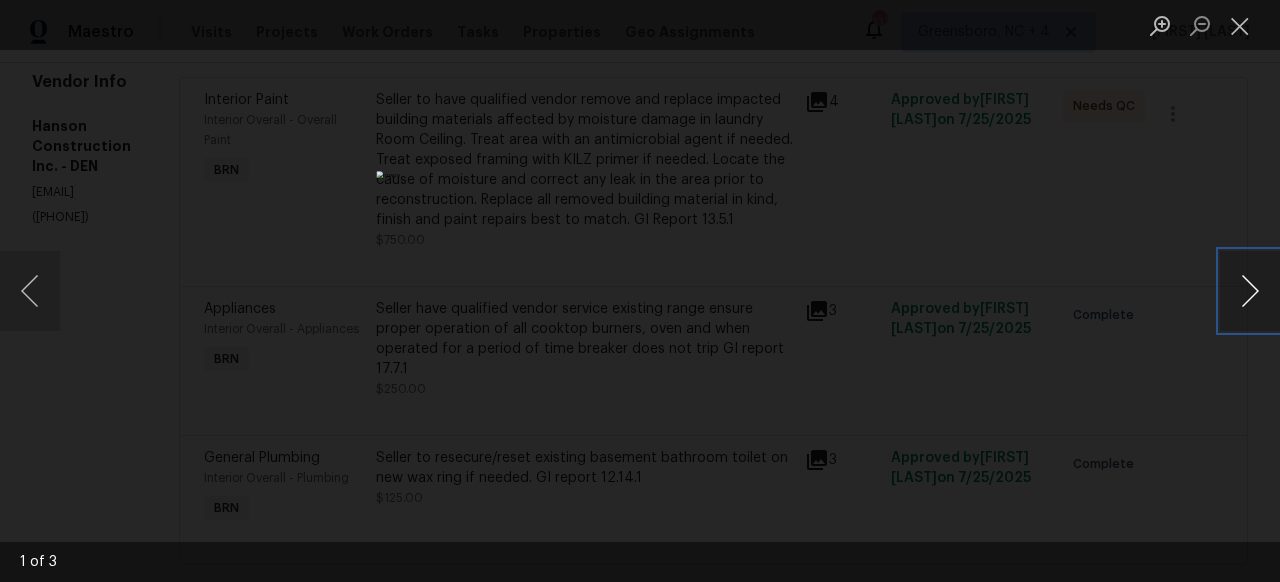click at bounding box center (1250, 291) 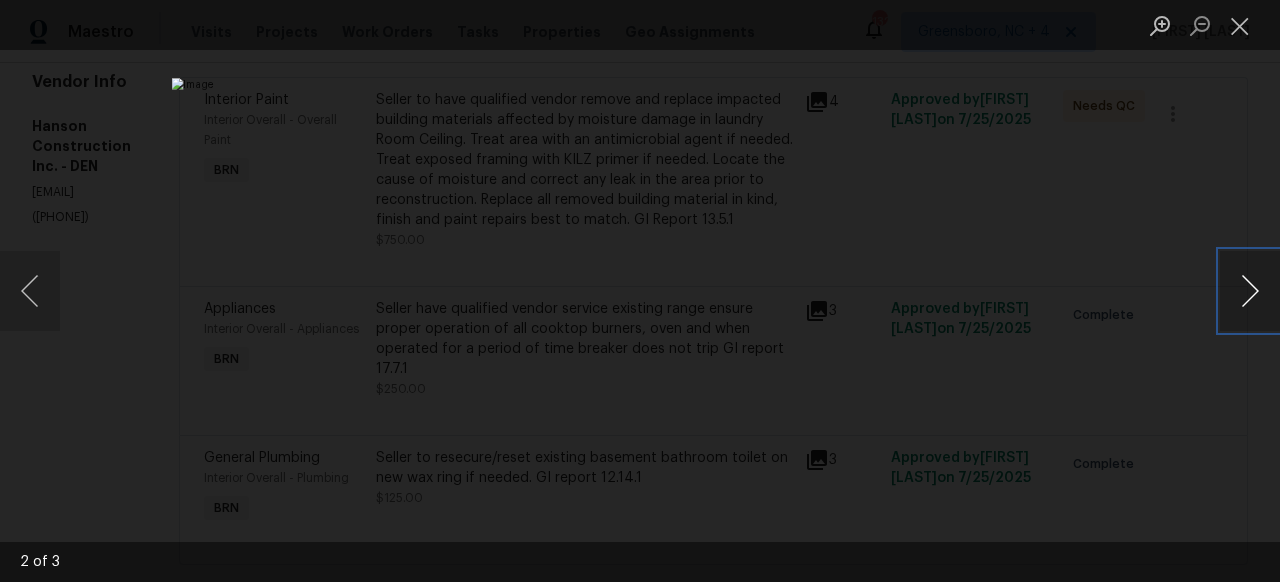 click at bounding box center [1250, 291] 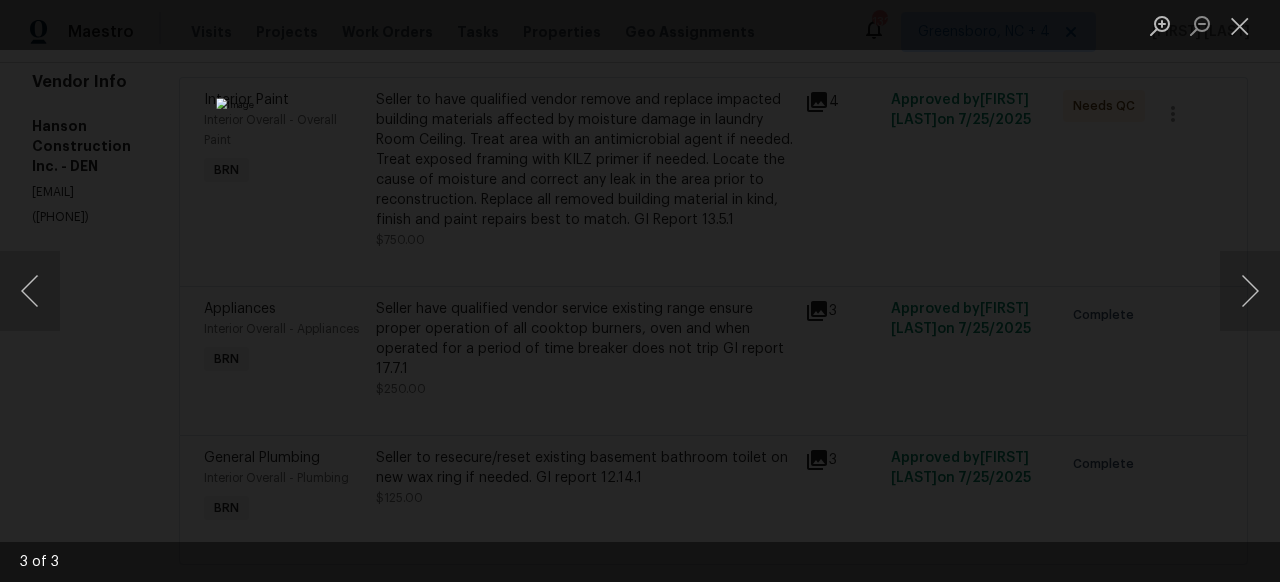 click at bounding box center [640, 291] 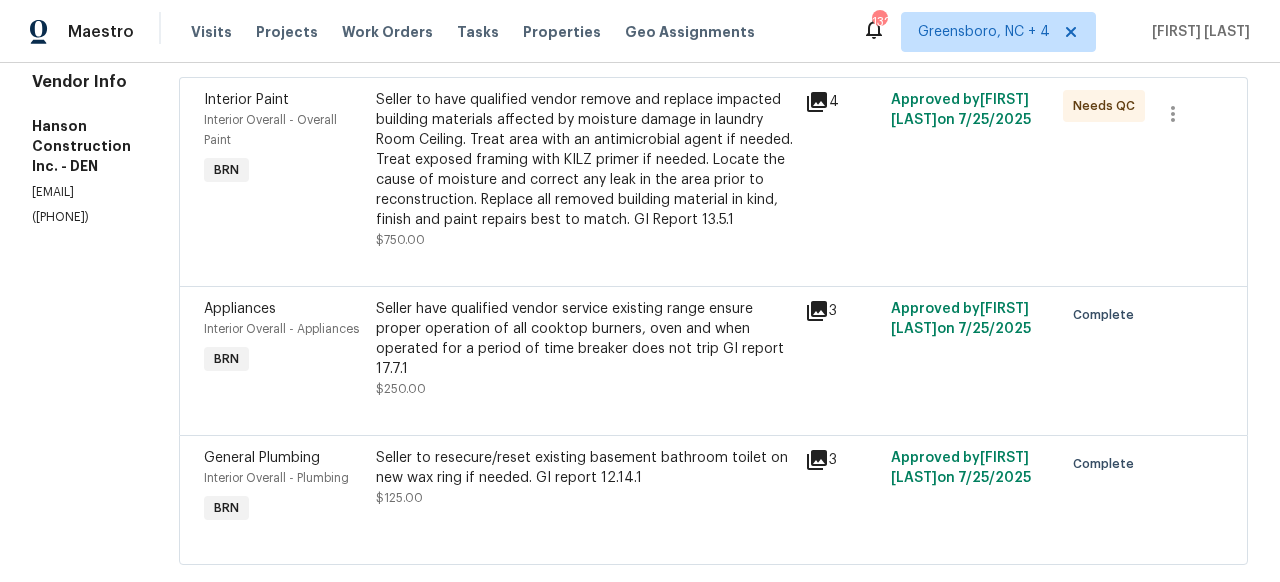 scroll, scrollTop: 403, scrollLeft: 0, axis: vertical 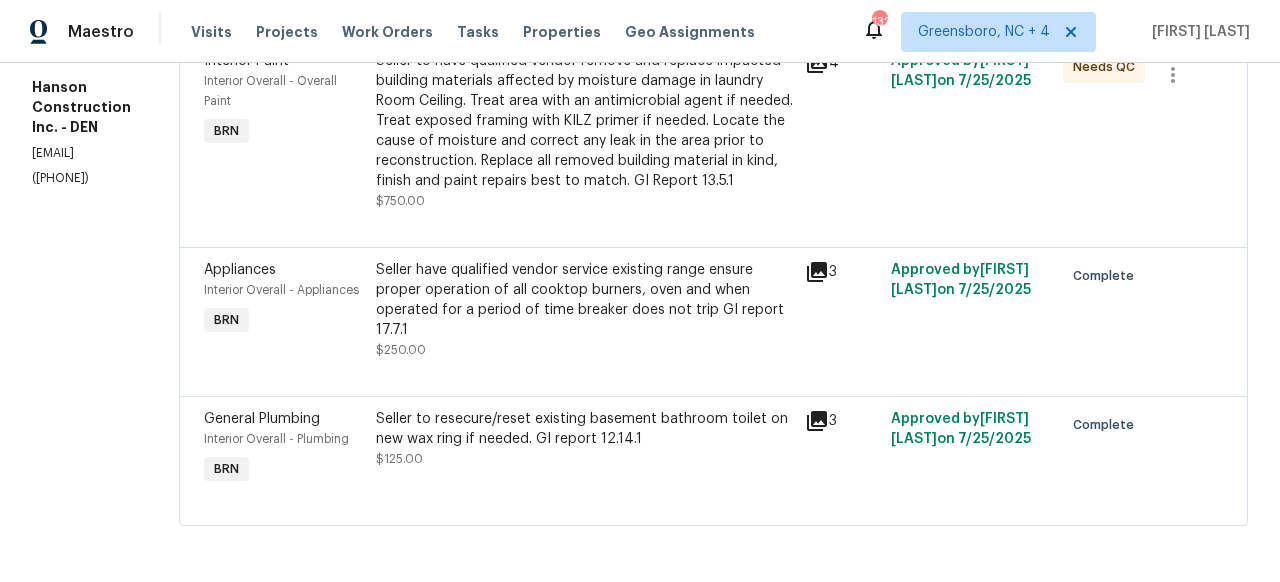 click 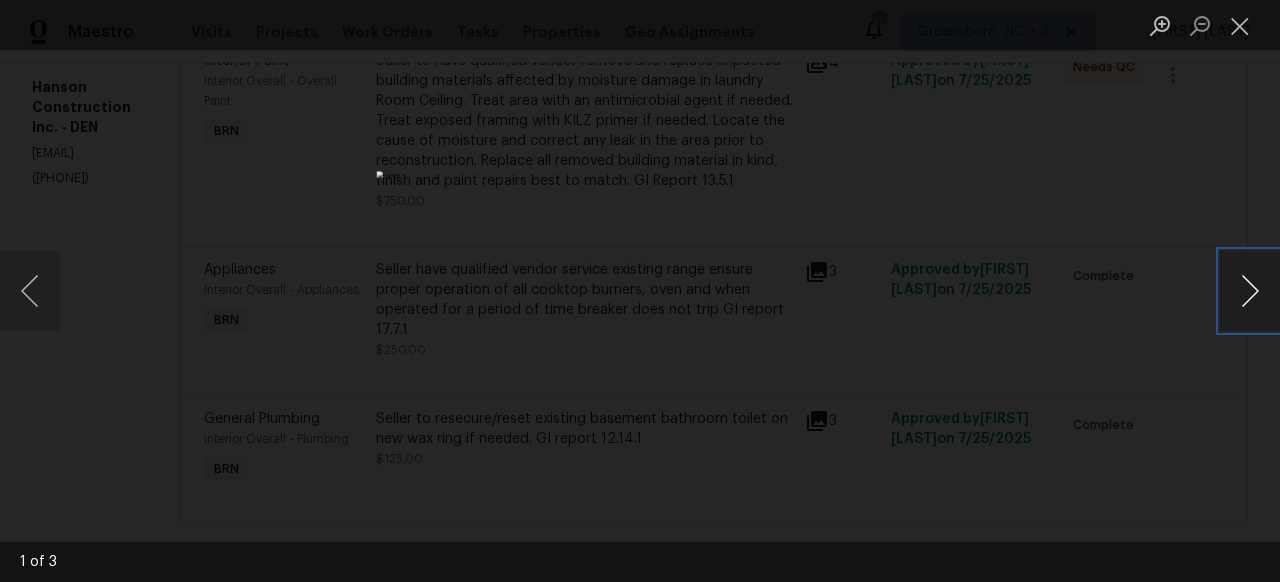 click at bounding box center (1250, 291) 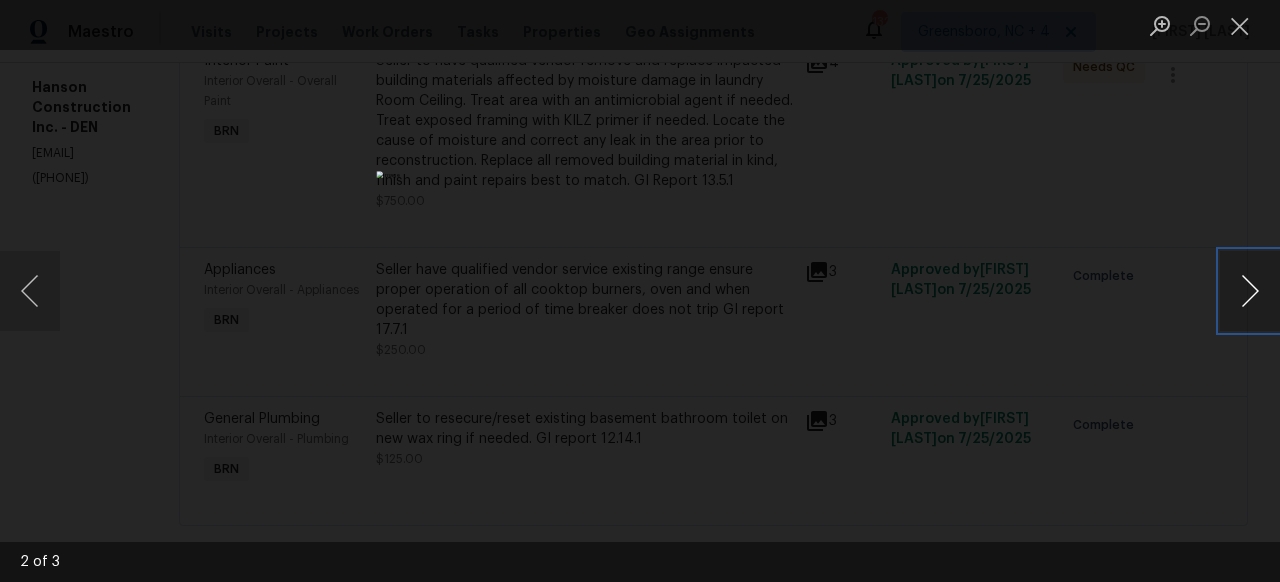 click at bounding box center [1250, 291] 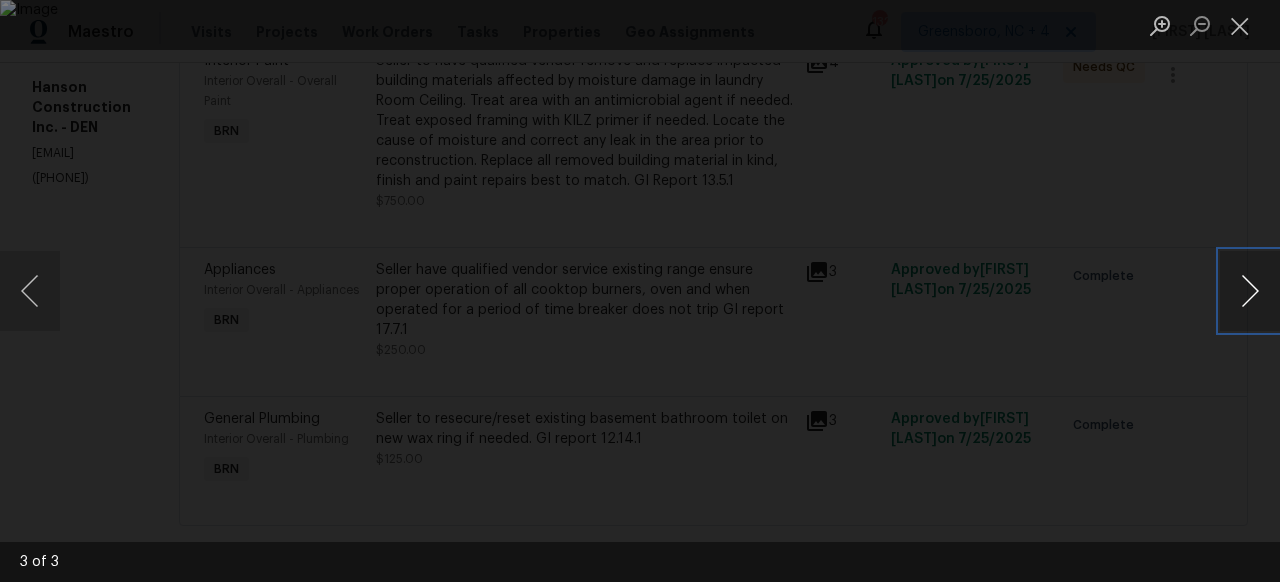 click at bounding box center [1250, 291] 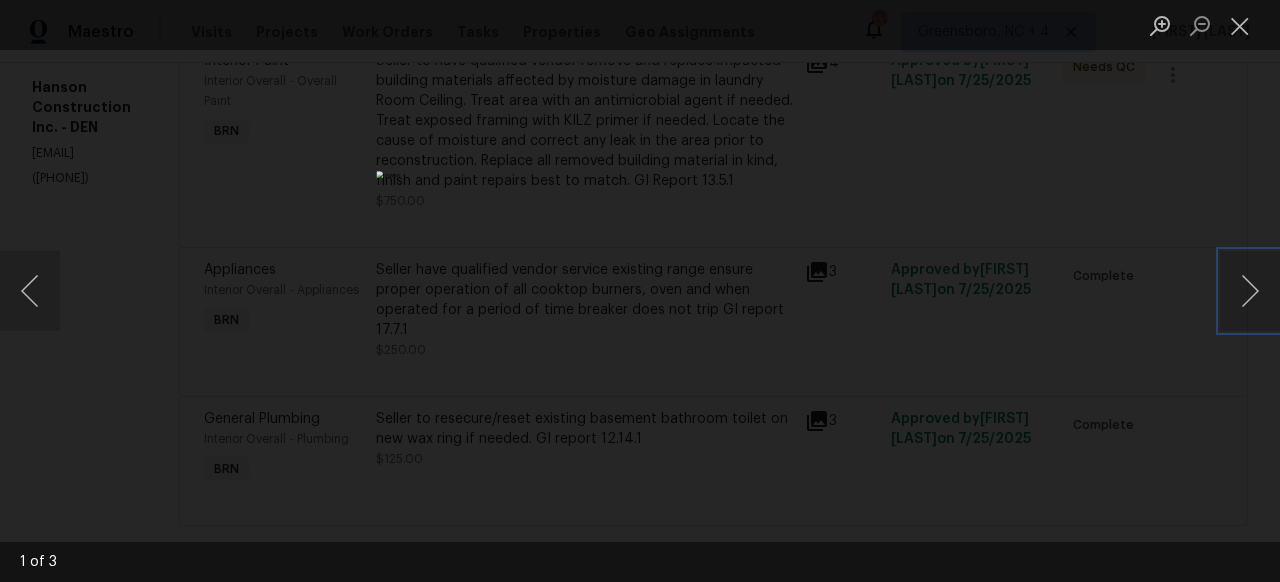click at bounding box center (639, 291) 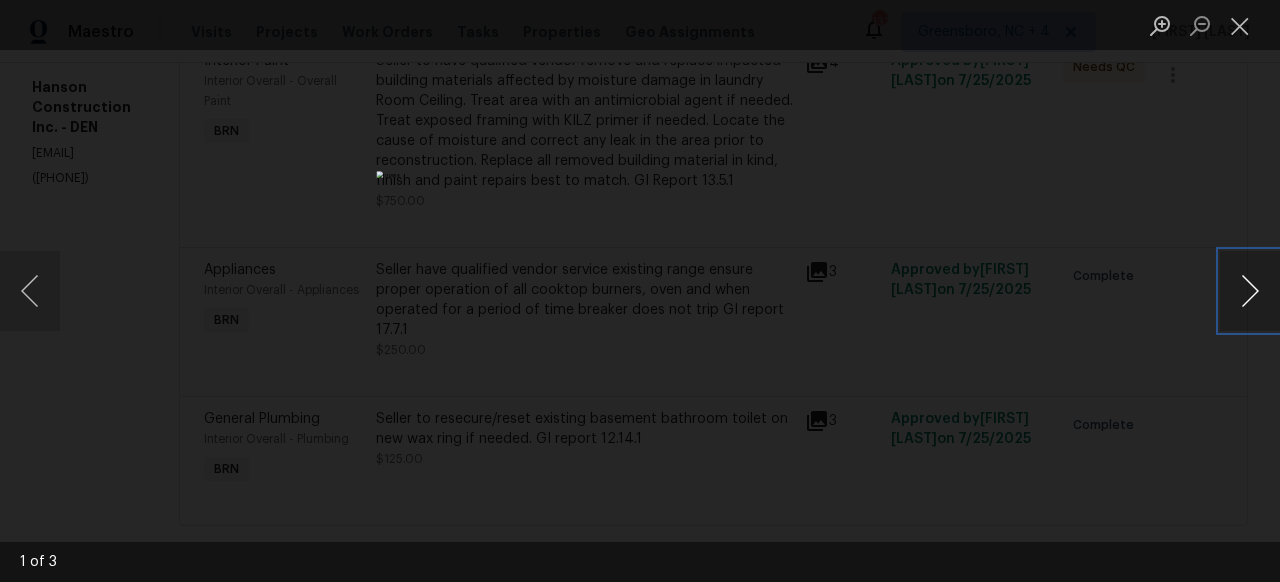 click at bounding box center [1250, 291] 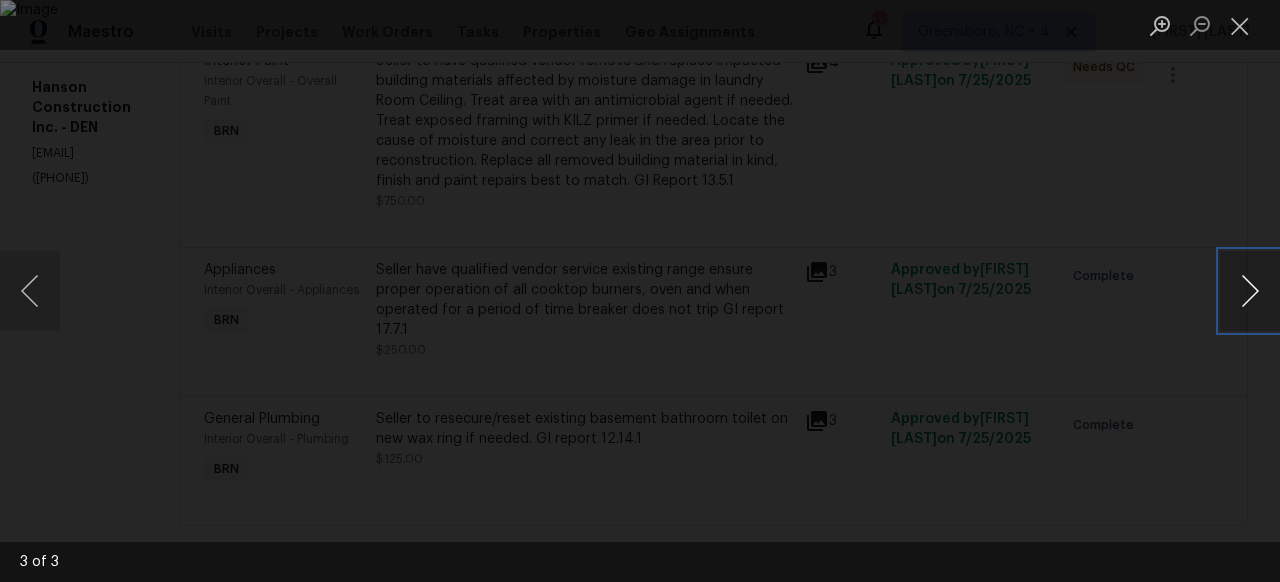click at bounding box center (1250, 291) 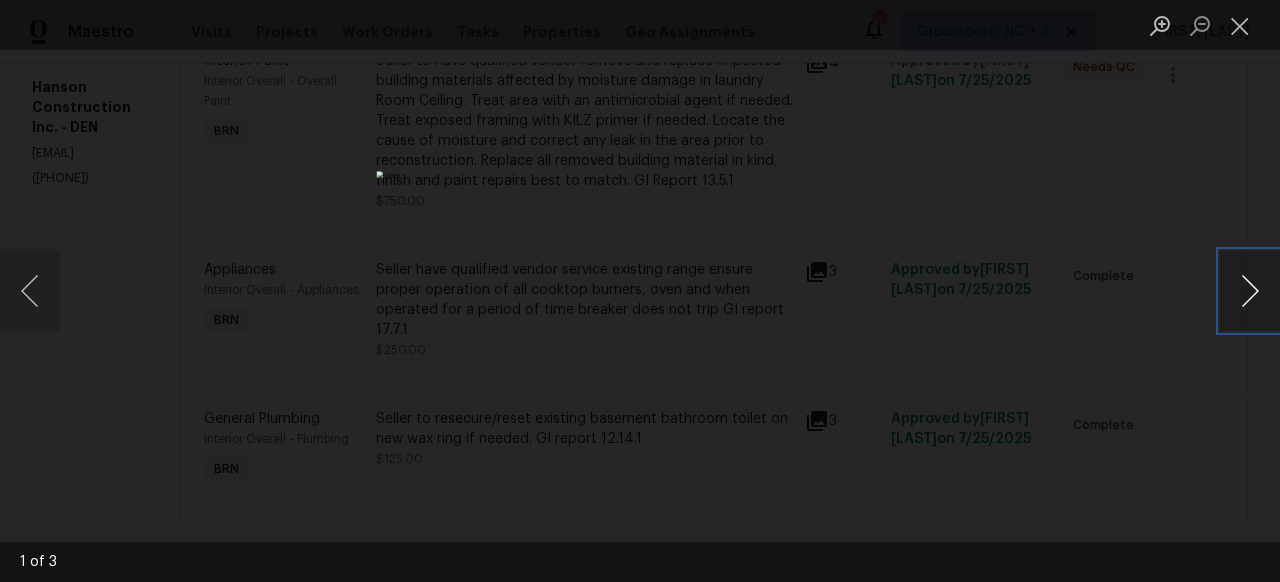 click at bounding box center [1250, 291] 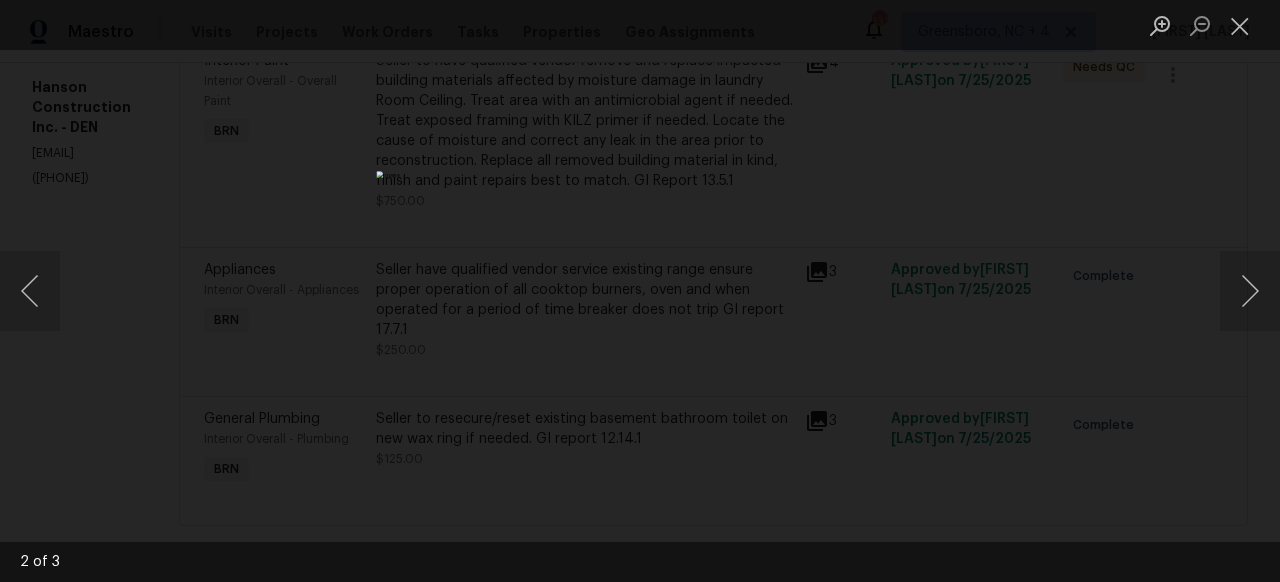 click at bounding box center [640, 291] 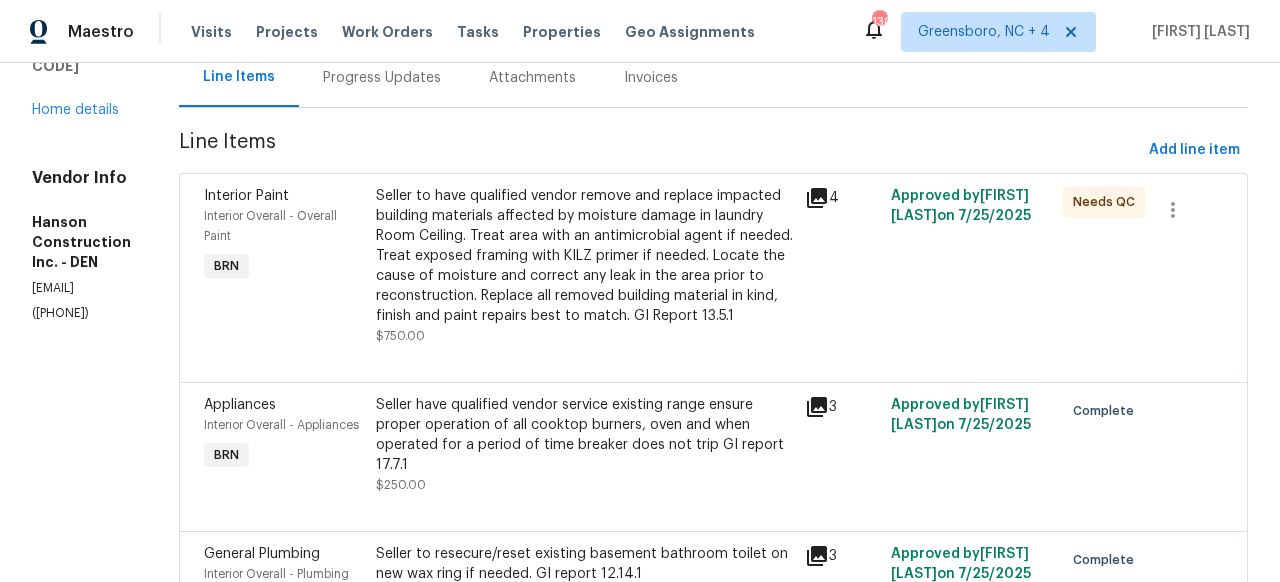 scroll, scrollTop: 0, scrollLeft: 0, axis: both 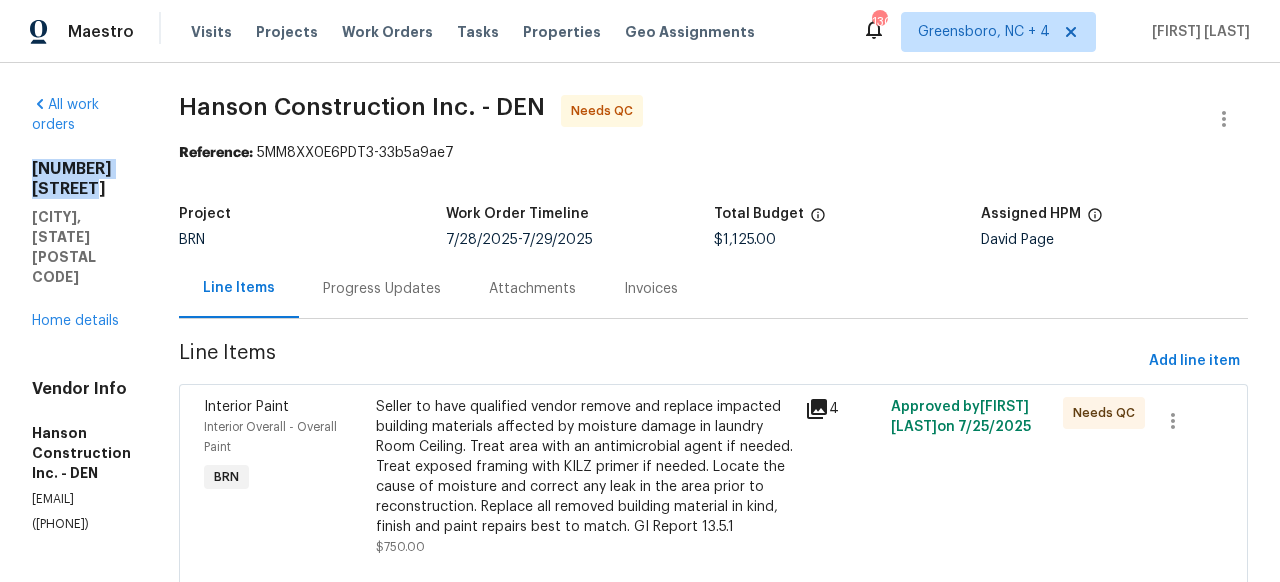 drag, startPoint x: 30, startPoint y: 146, endPoint x: 187, endPoint y: 146, distance: 157 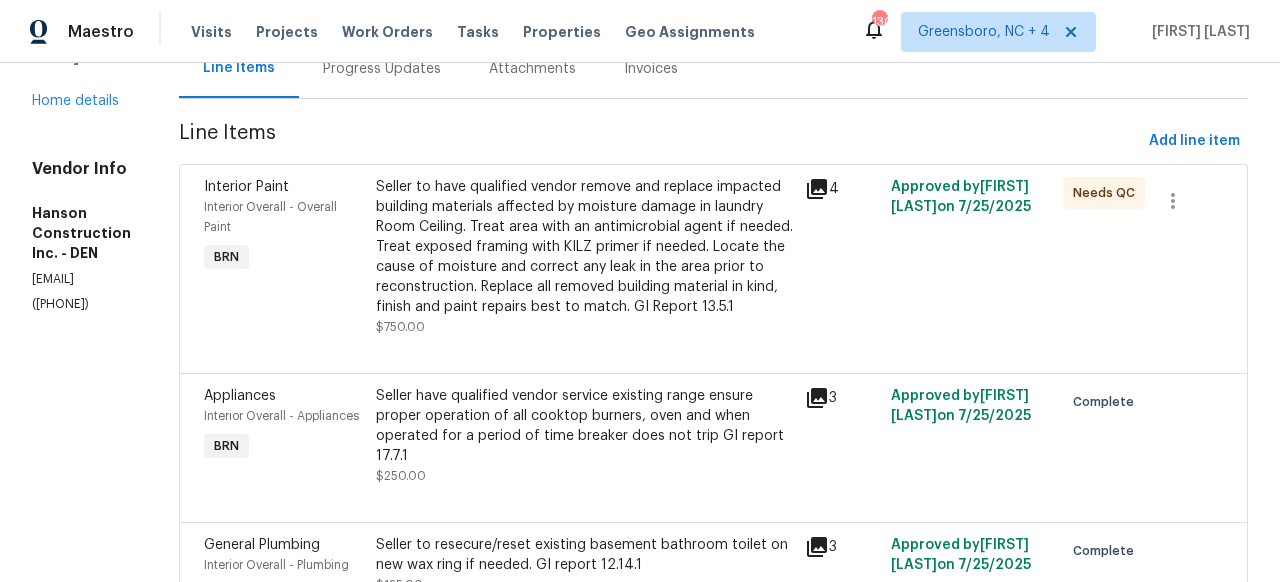 scroll, scrollTop: 0, scrollLeft: 0, axis: both 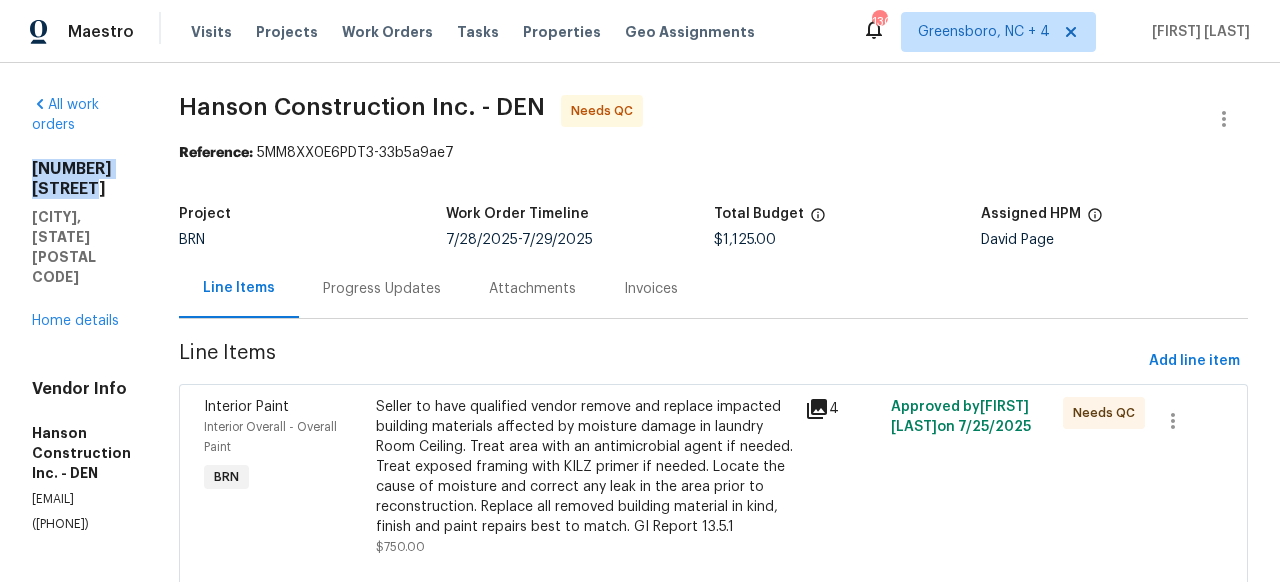 drag, startPoint x: 132, startPoint y: 398, endPoint x: 26, endPoint y: 376, distance: 108.25895 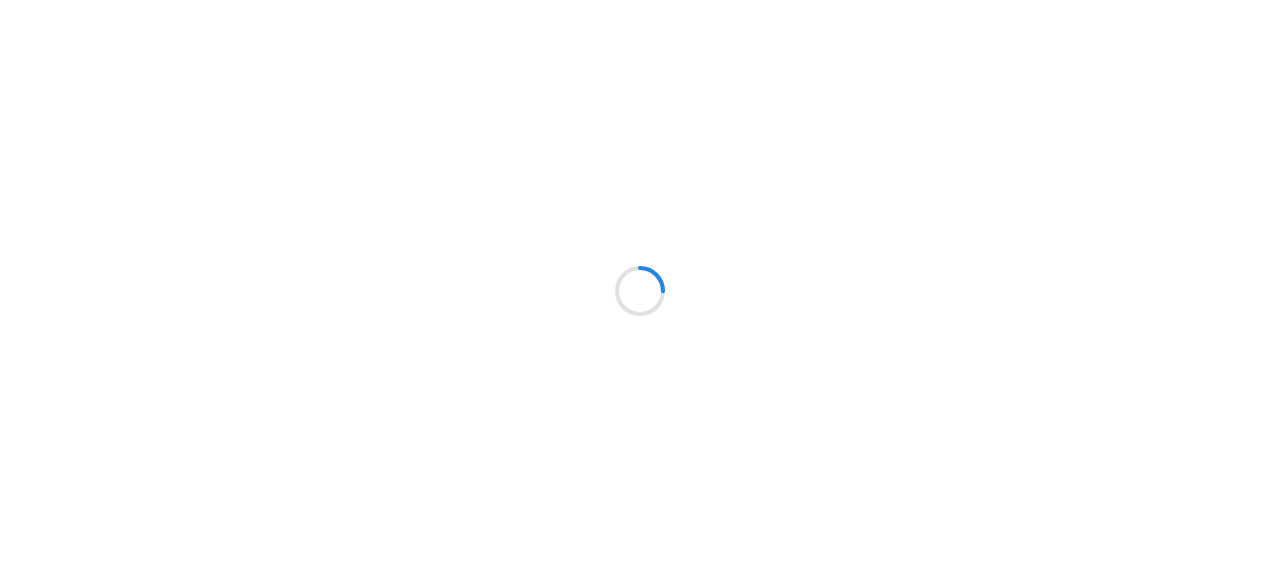 scroll, scrollTop: 0, scrollLeft: 0, axis: both 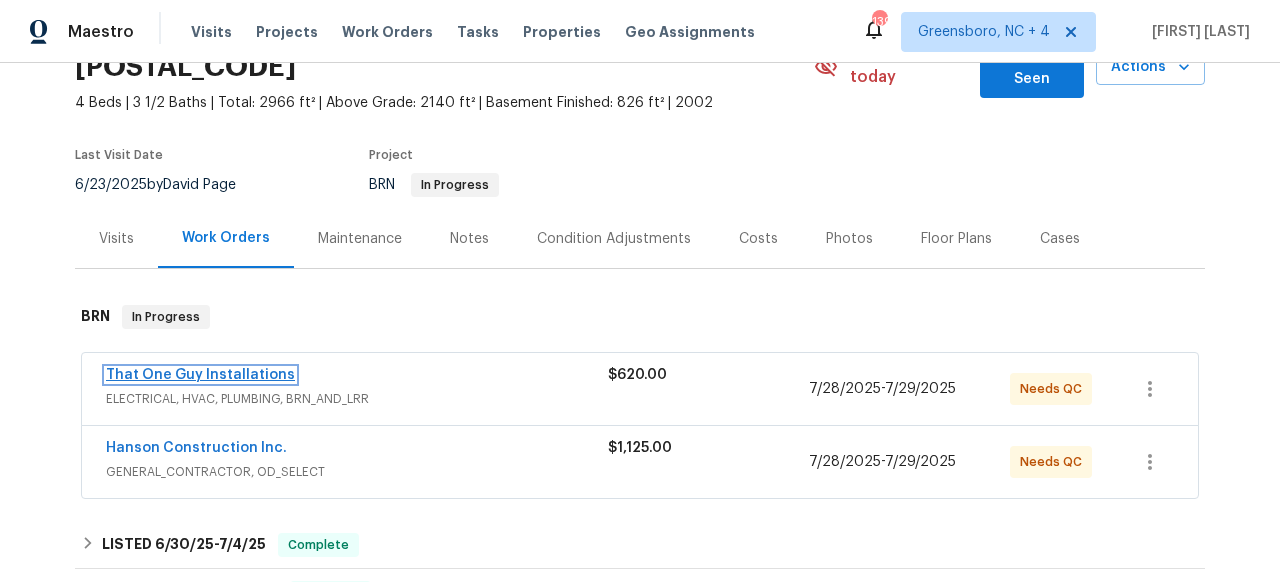 click on "That One Guy Installations" at bounding box center (200, 375) 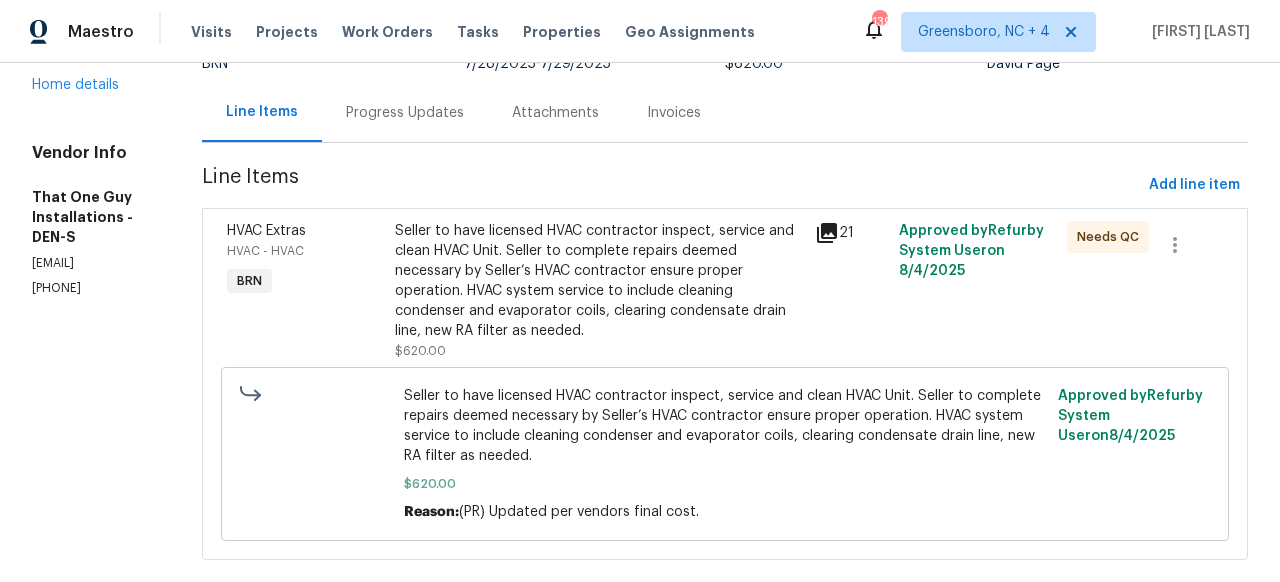 scroll, scrollTop: 226, scrollLeft: 0, axis: vertical 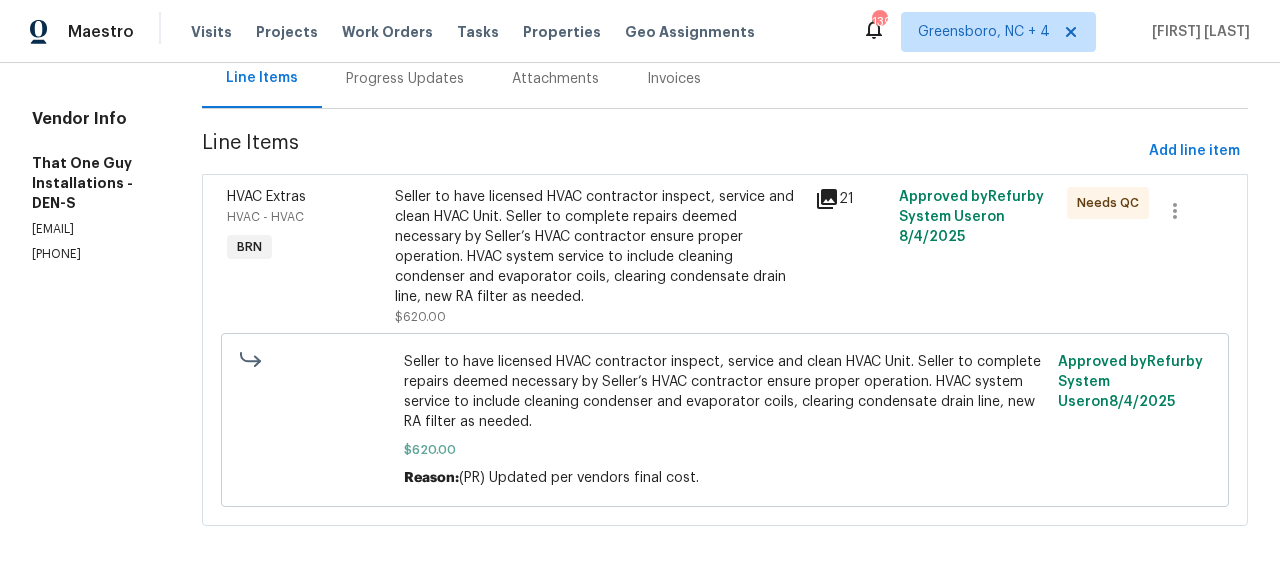 click 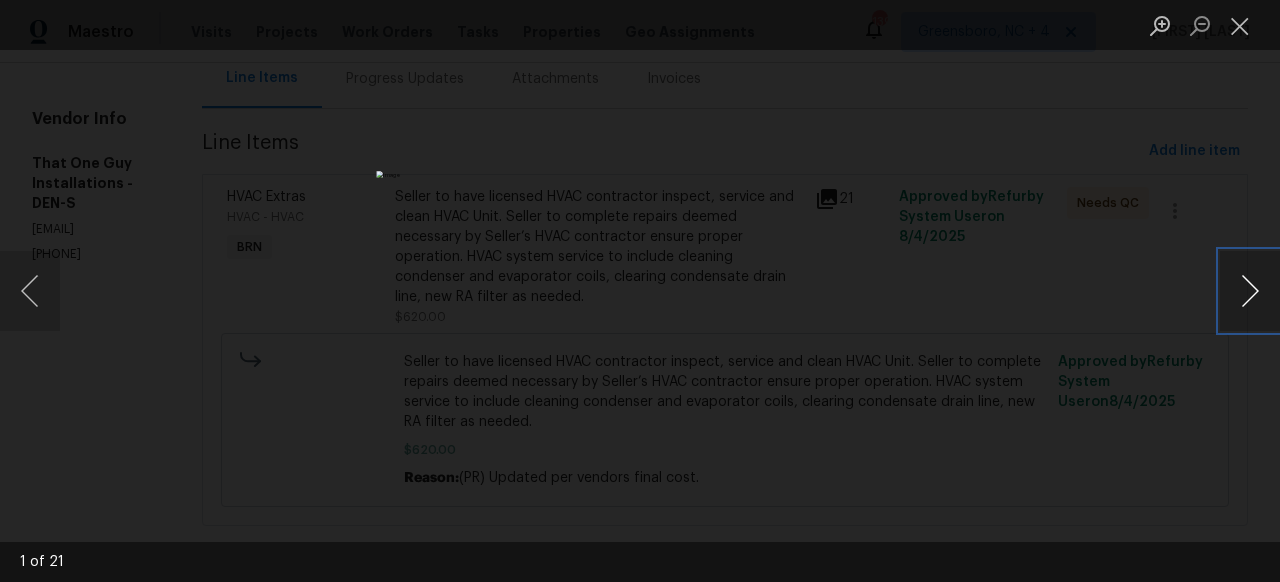click at bounding box center (1250, 291) 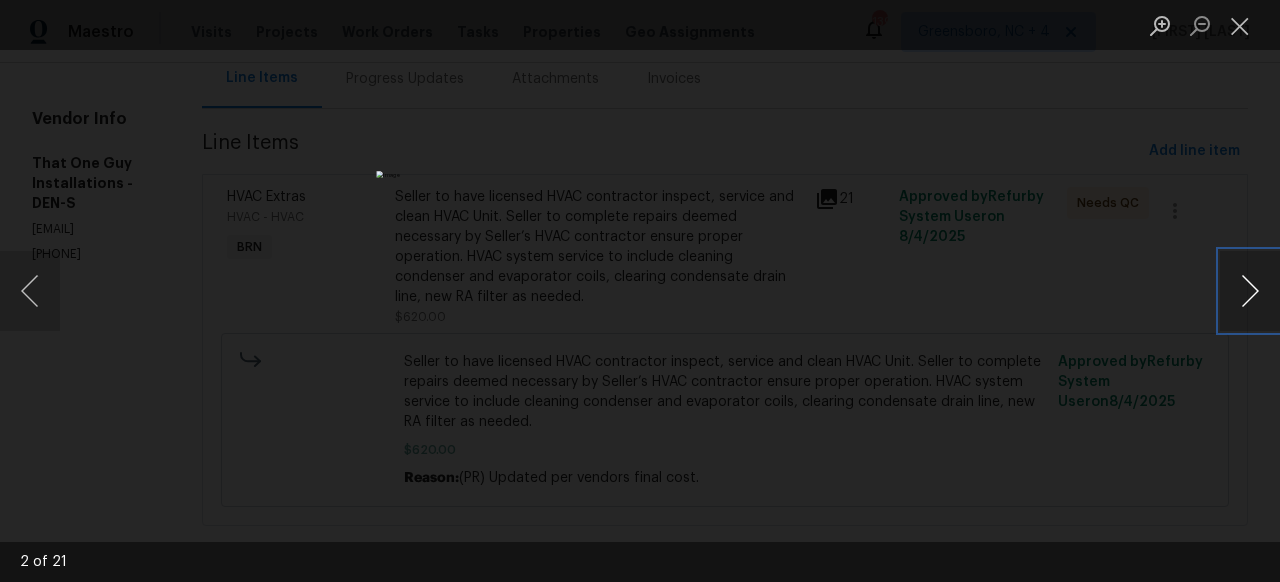 click at bounding box center (1250, 291) 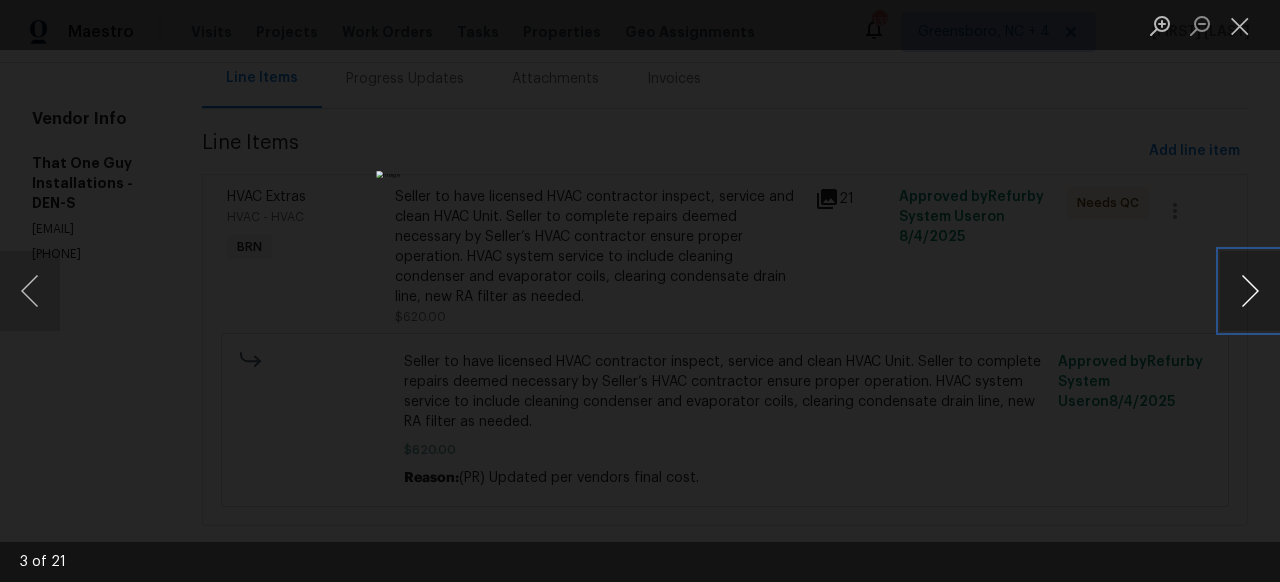 click at bounding box center (1250, 291) 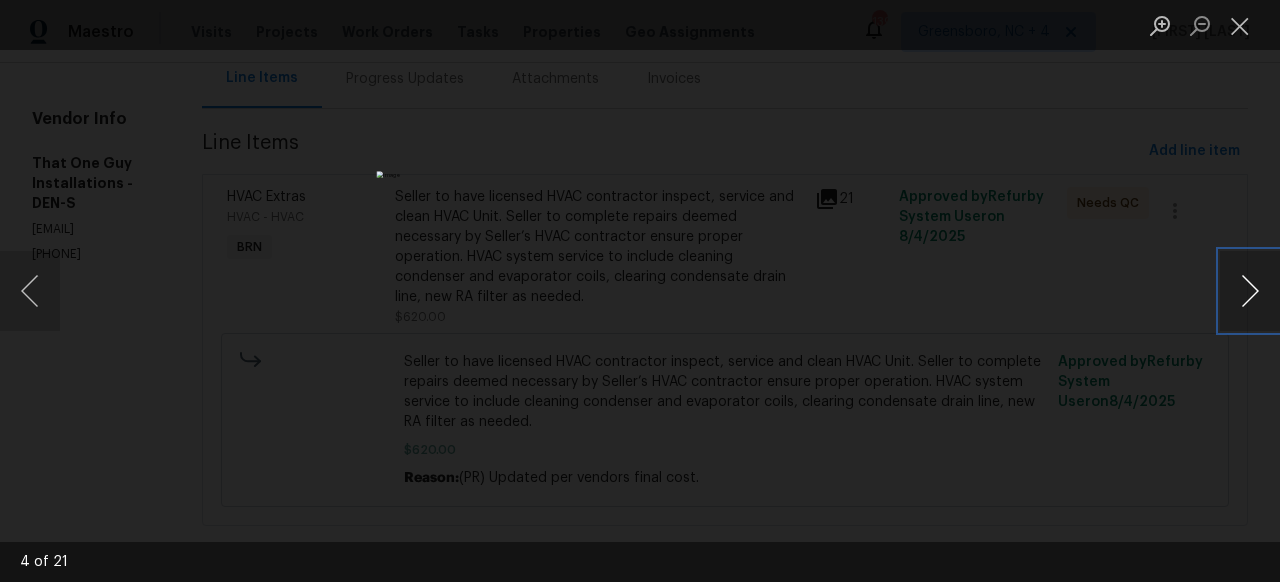 click at bounding box center (1250, 291) 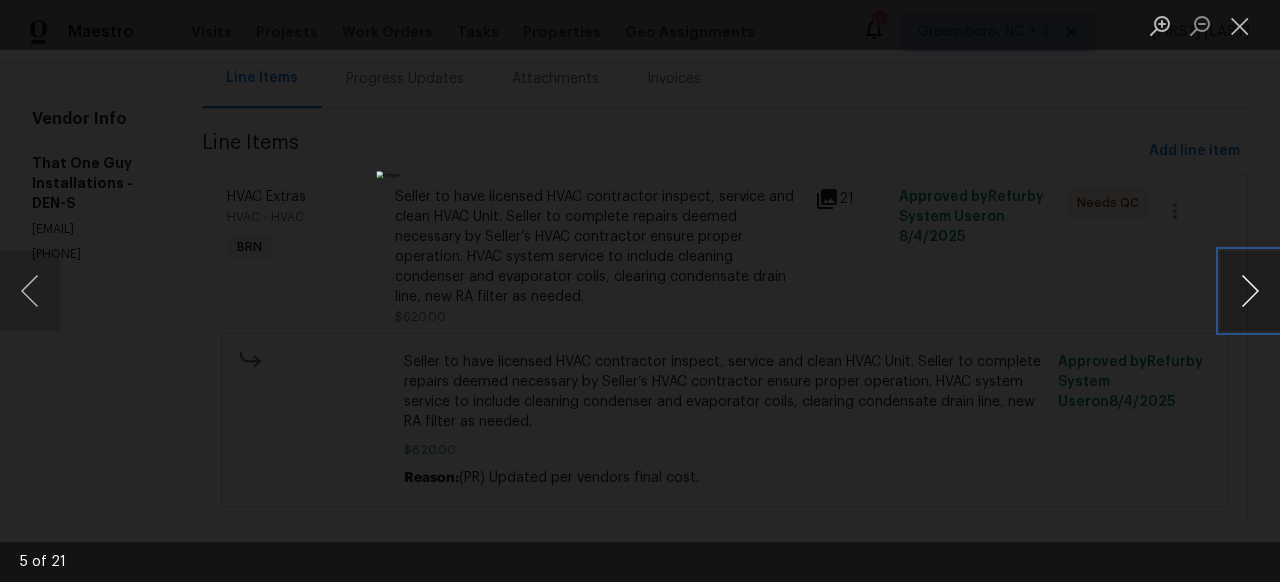 click at bounding box center [1250, 291] 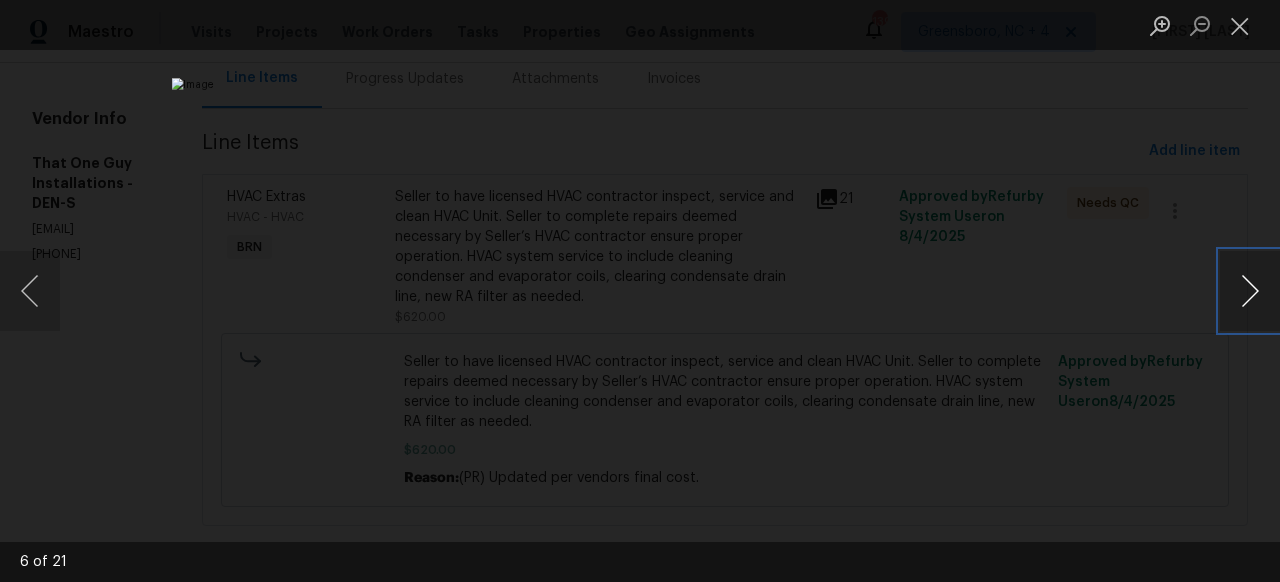 click at bounding box center (1250, 291) 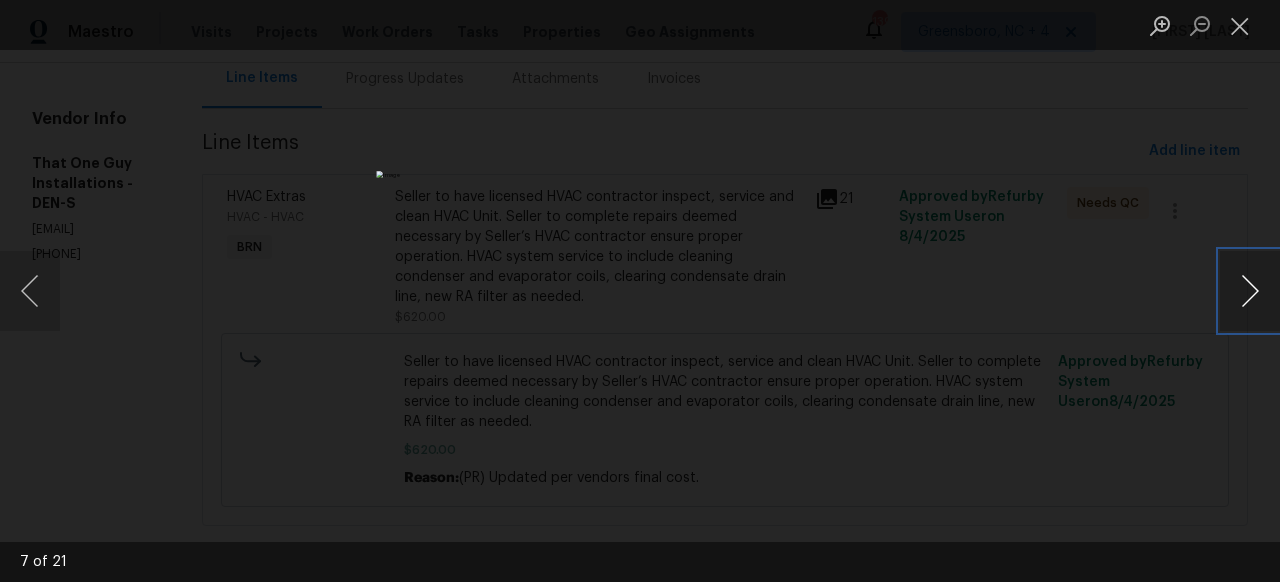 click at bounding box center (1250, 291) 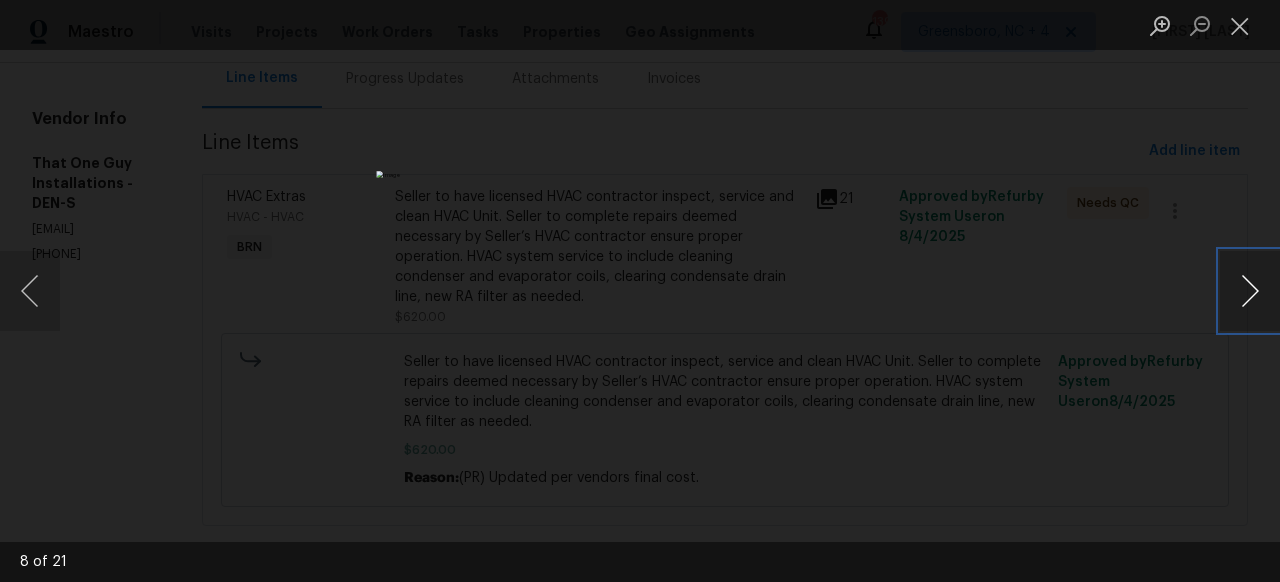 click at bounding box center (1250, 291) 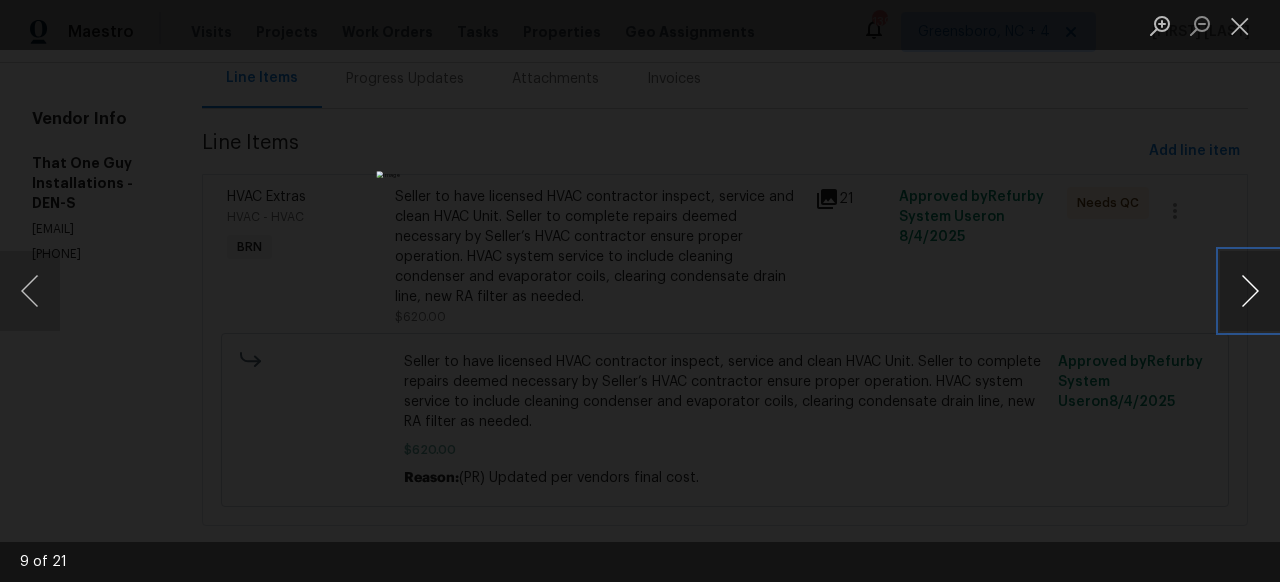 click at bounding box center [1250, 291] 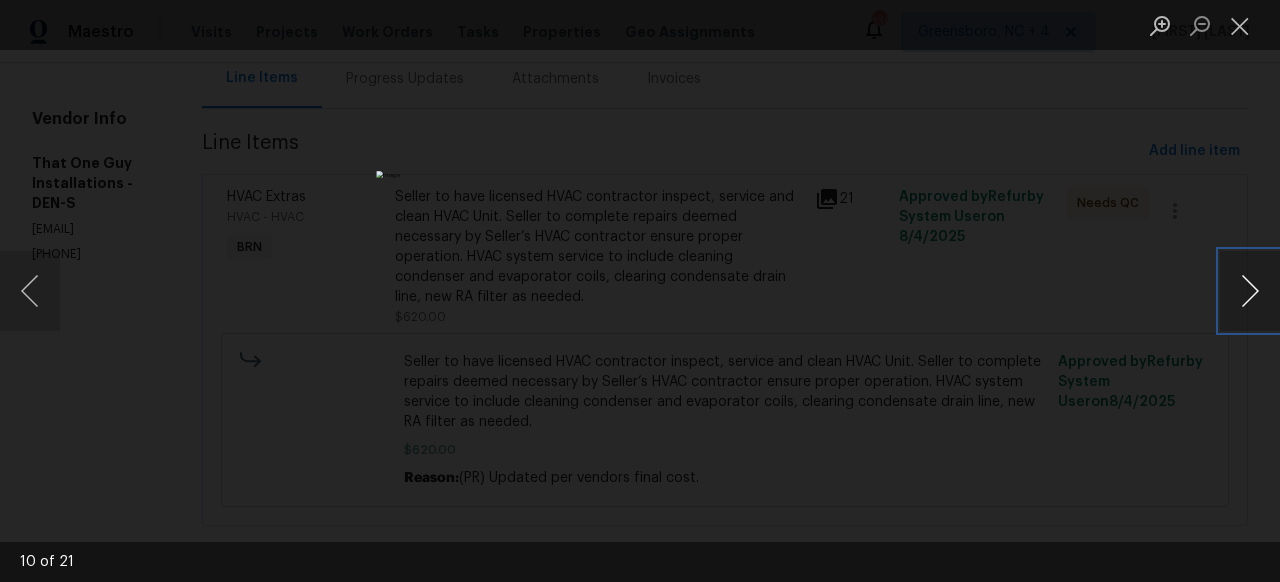 click at bounding box center (1250, 291) 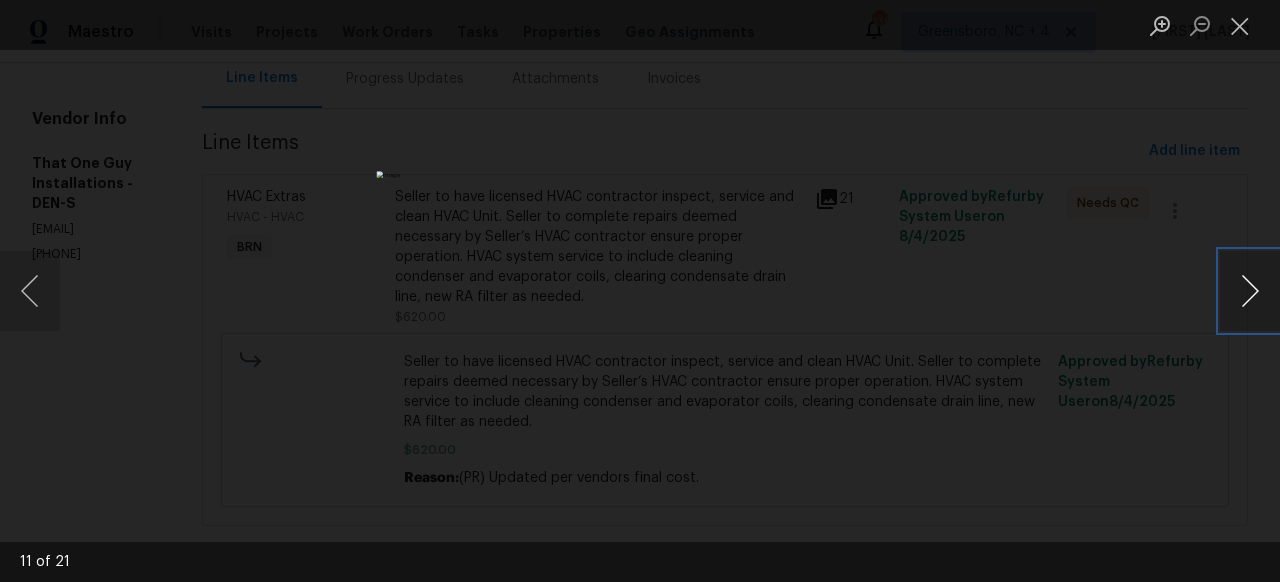 click at bounding box center (1250, 291) 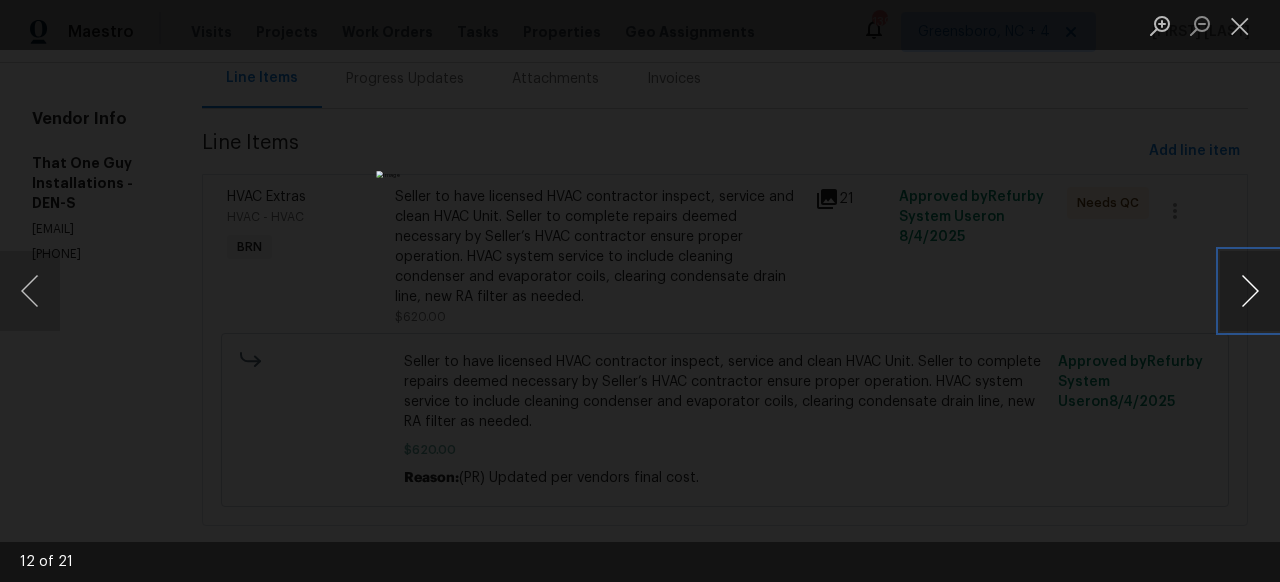click at bounding box center (1250, 291) 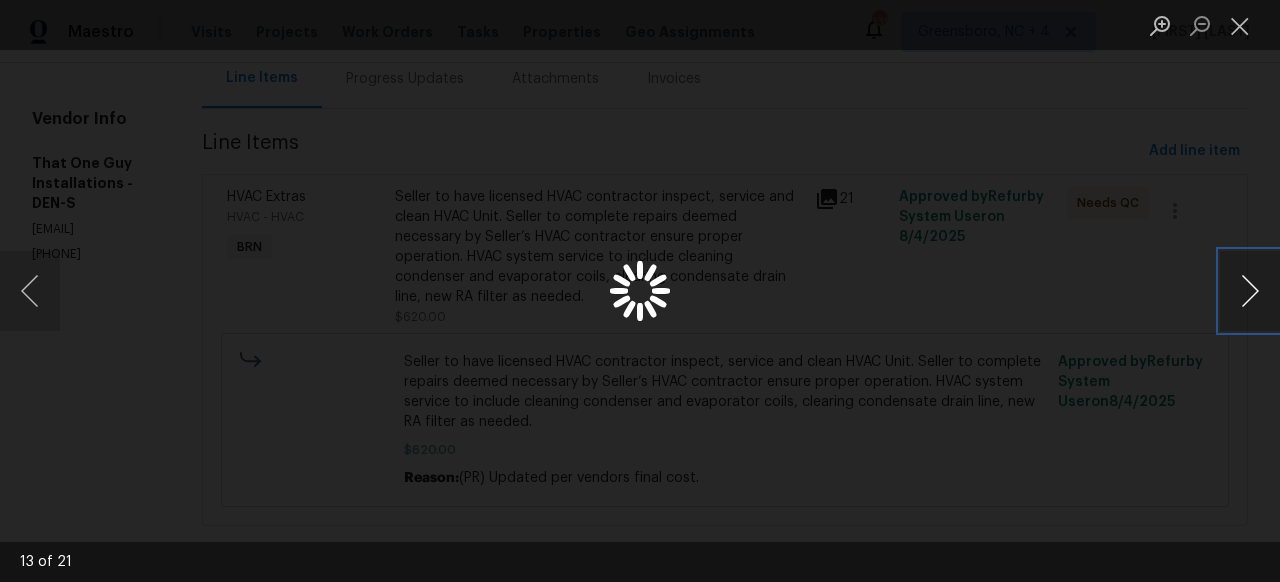 click at bounding box center (1250, 291) 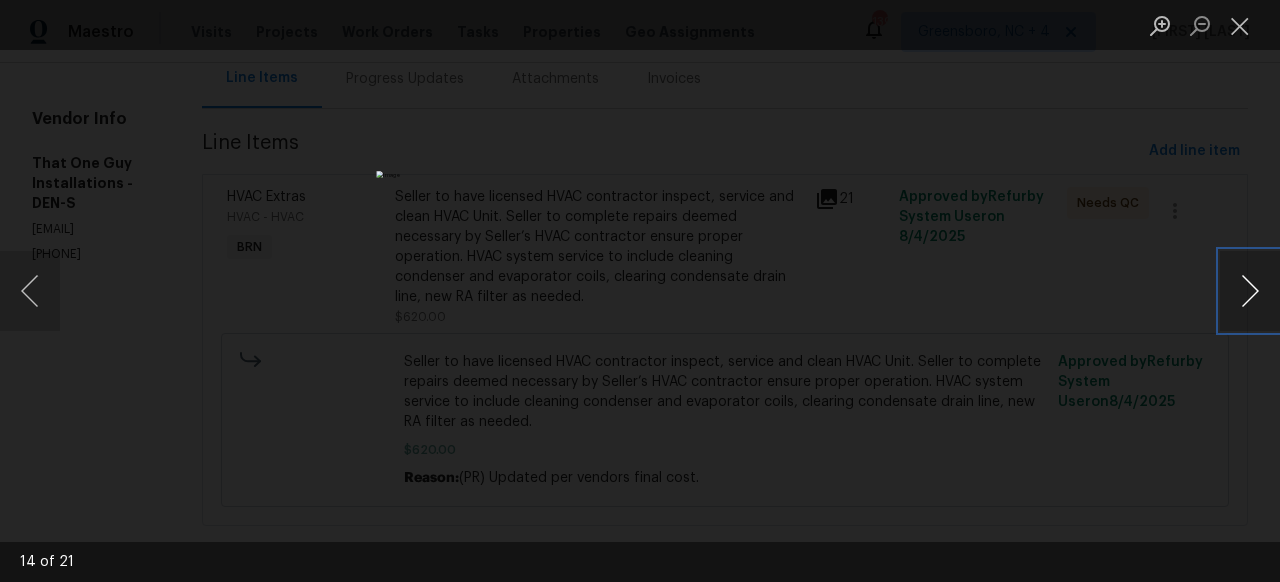 click at bounding box center [1250, 291] 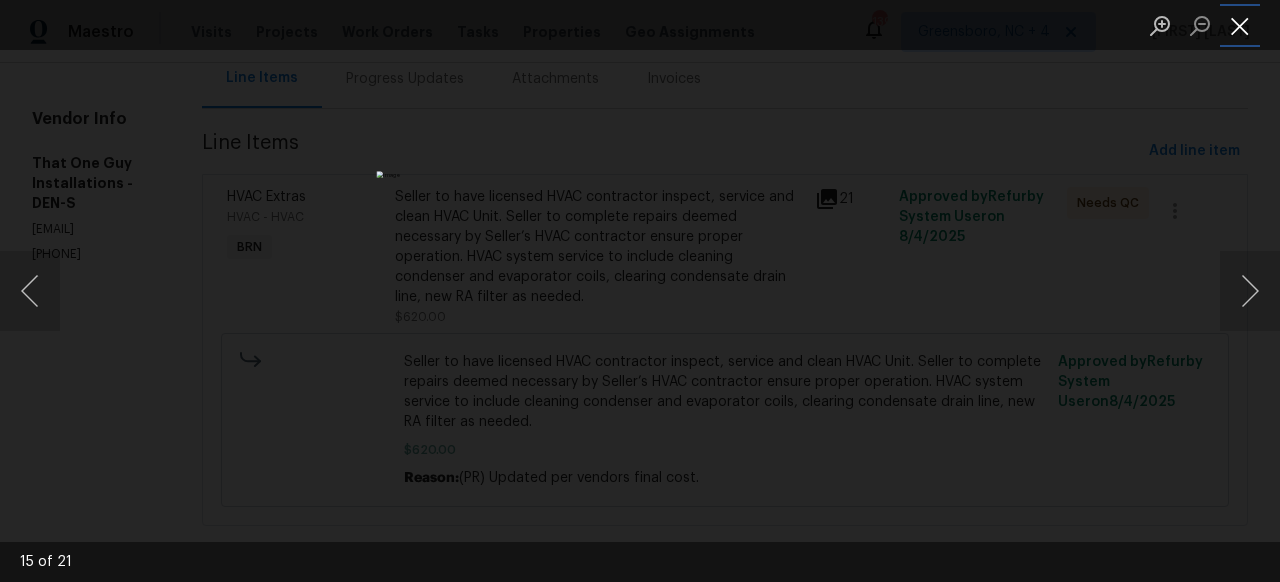 click at bounding box center (1240, 25) 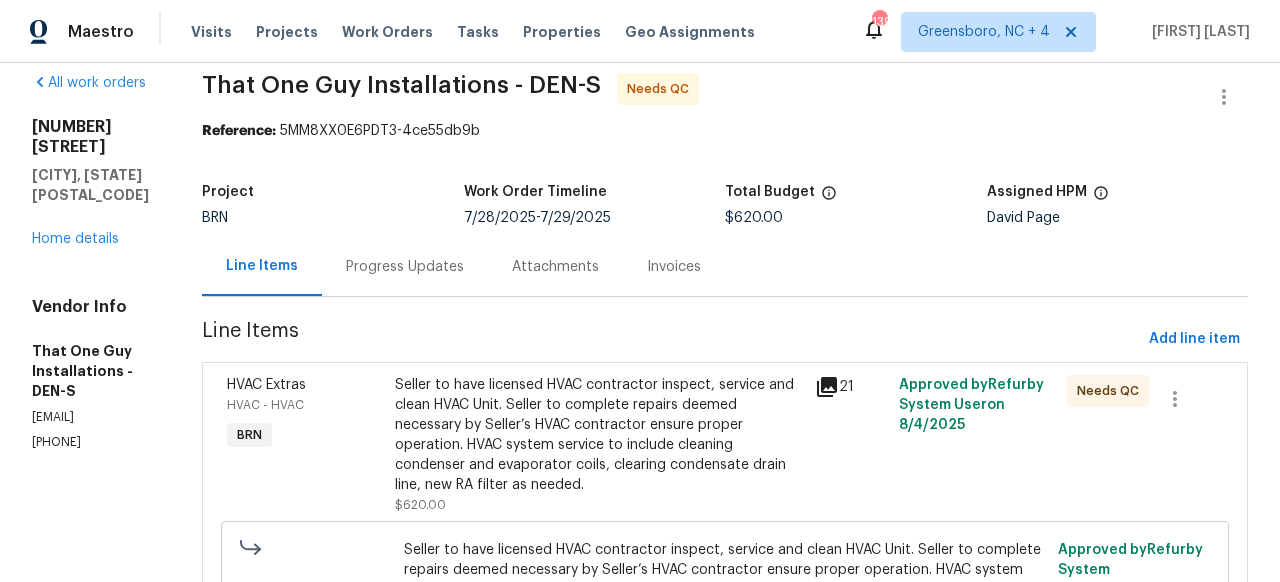 scroll, scrollTop: 0, scrollLeft: 0, axis: both 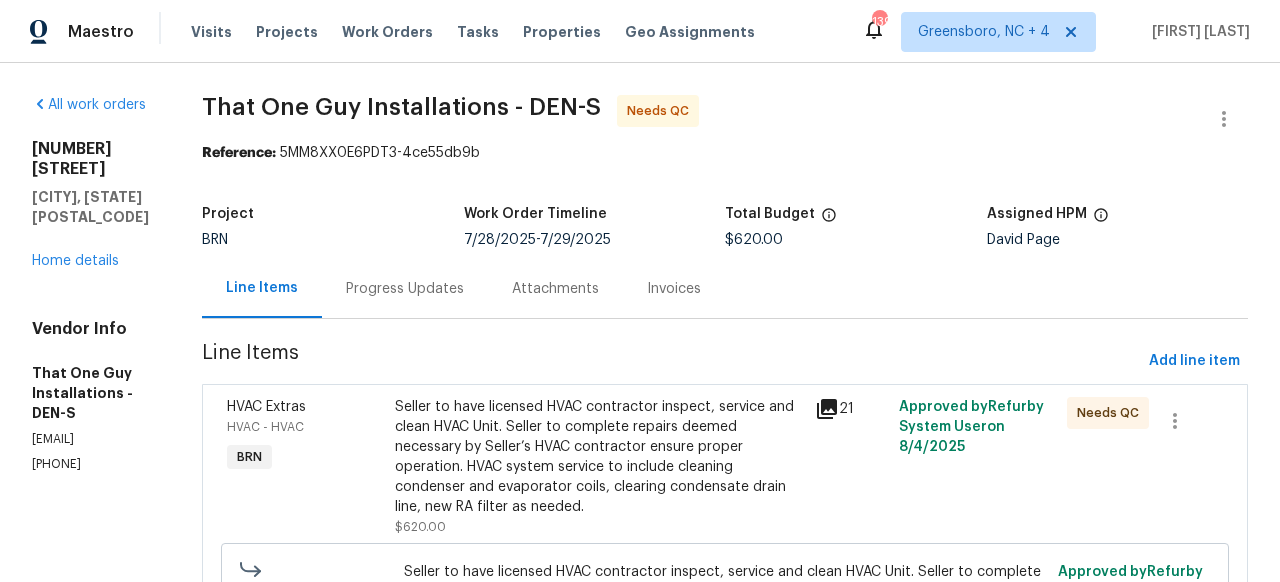 click on "Progress Updates" at bounding box center [405, 289] 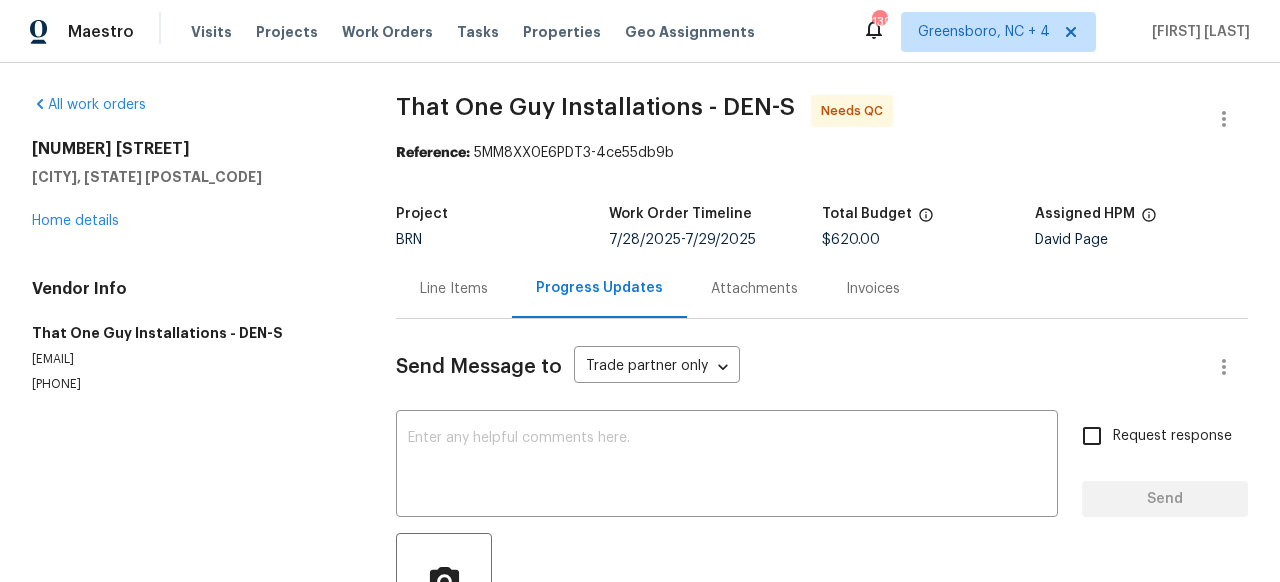 click on "Progress Updates" at bounding box center (599, 288) 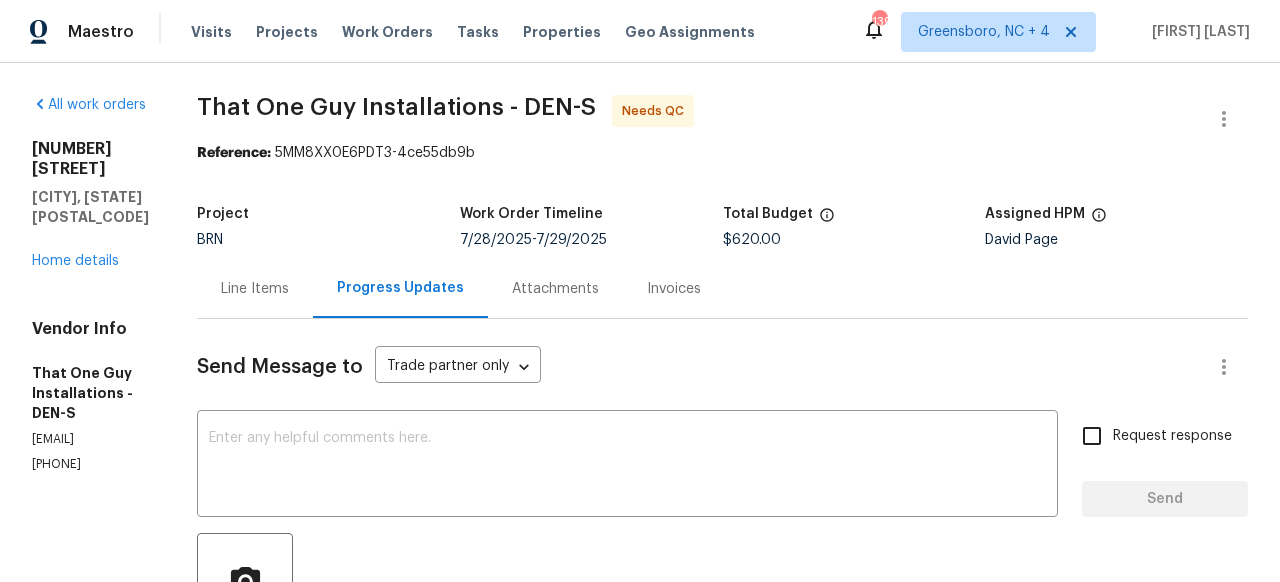 click on "Attachments" at bounding box center (555, 289) 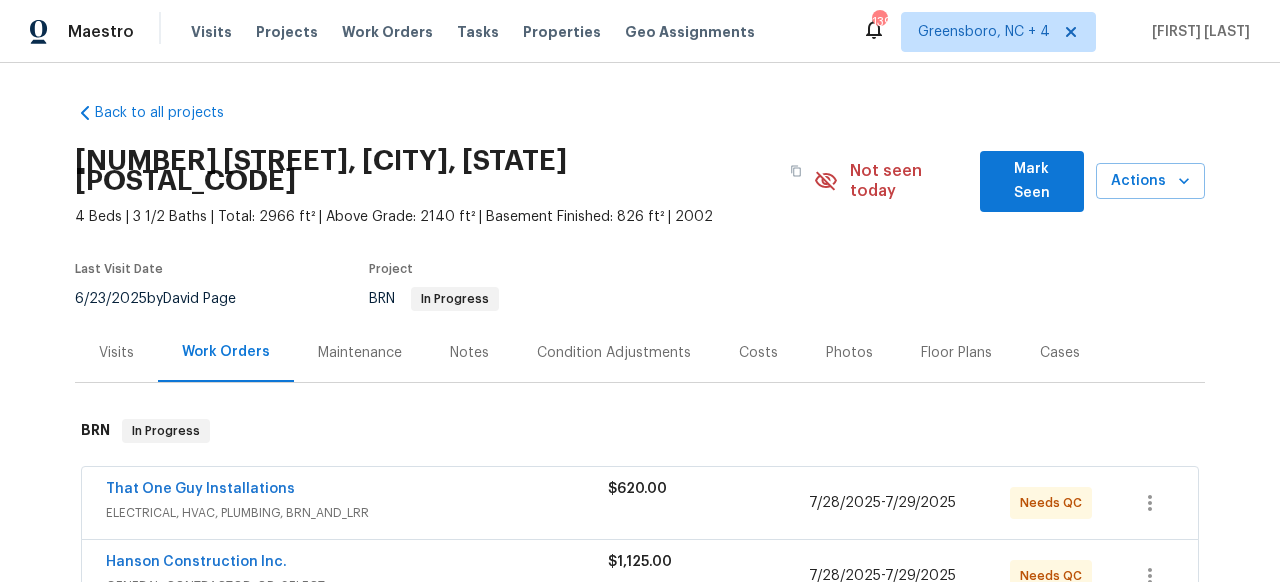 scroll, scrollTop: 0, scrollLeft: 0, axis: both 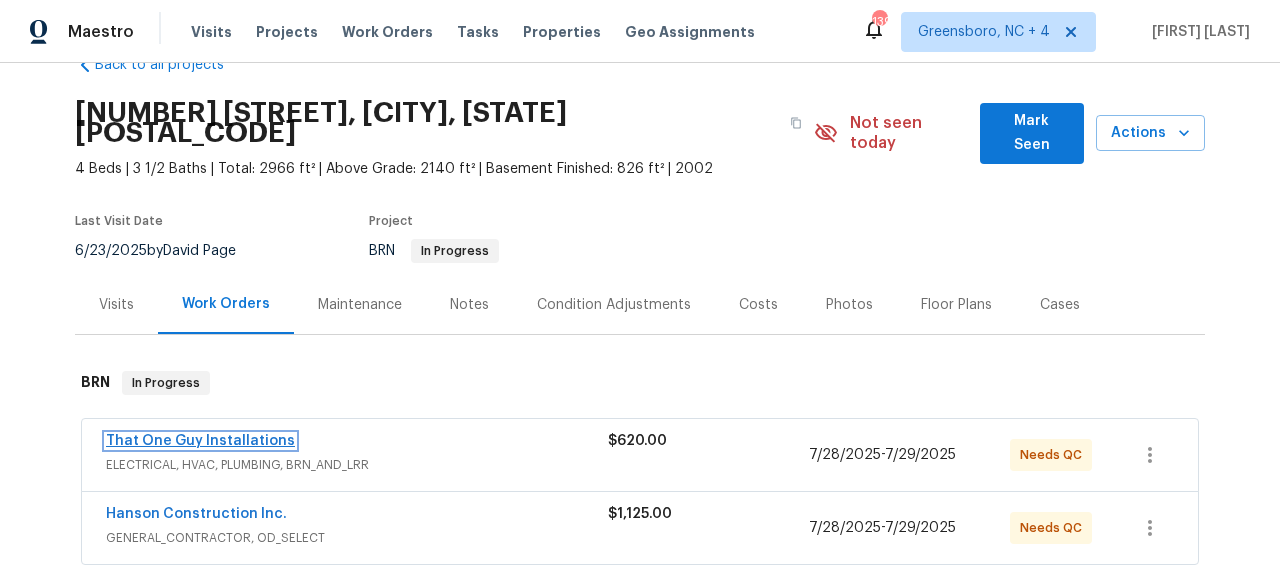 click on "That One Guy Installations" at bounding box center (200, 441) 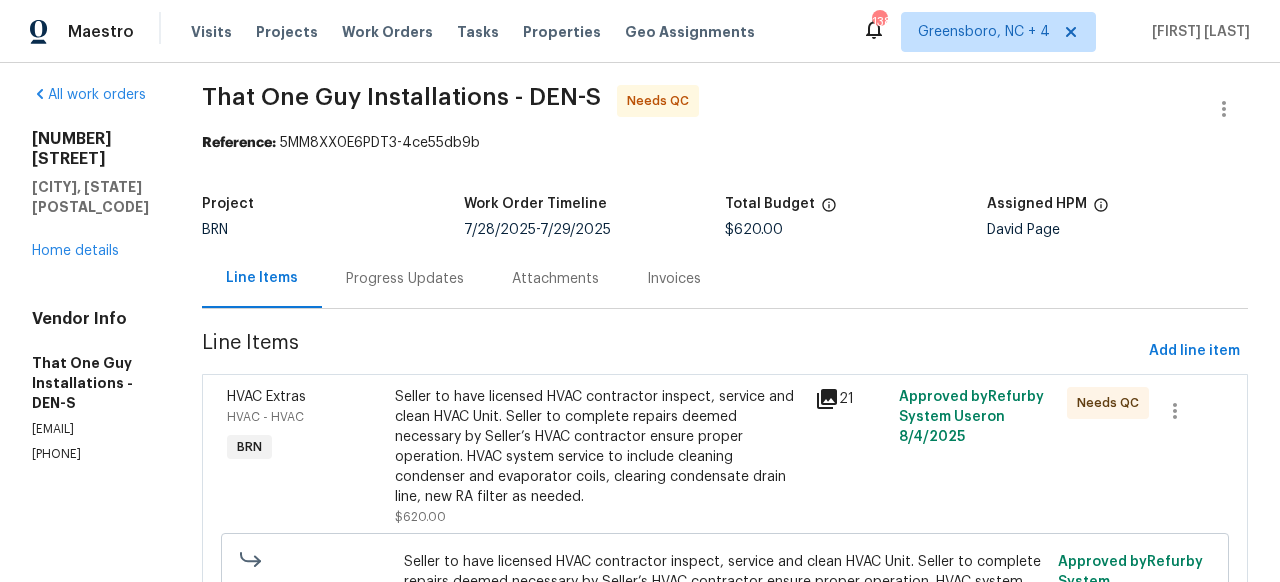scroll, scrollTop: 226, scrollLeft: 0, axis: vertical 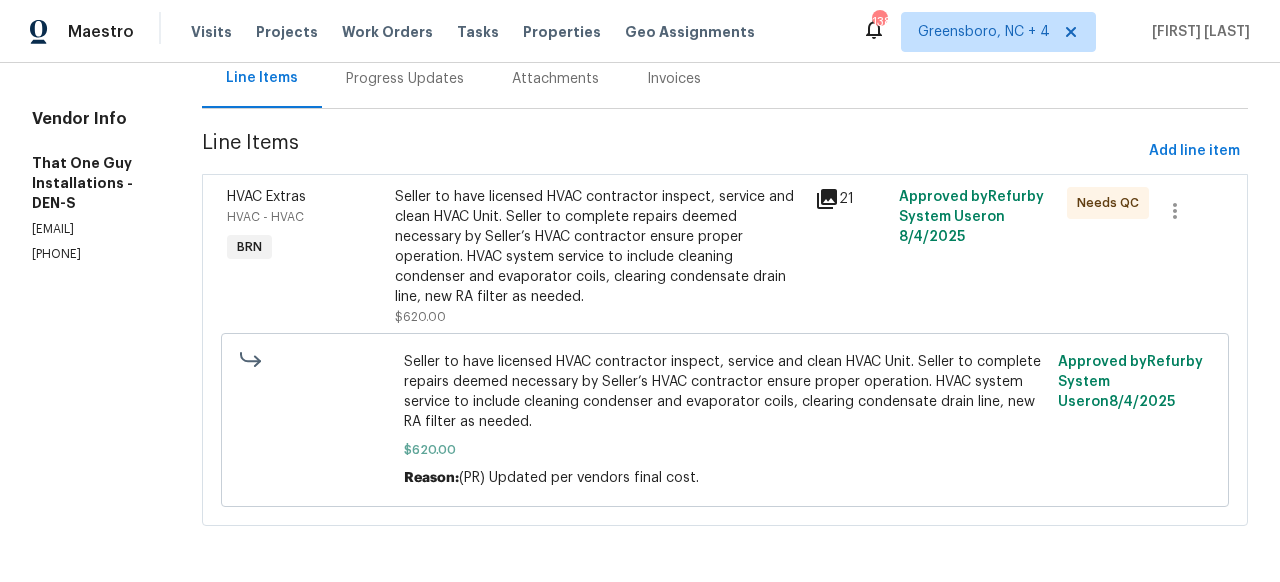 click 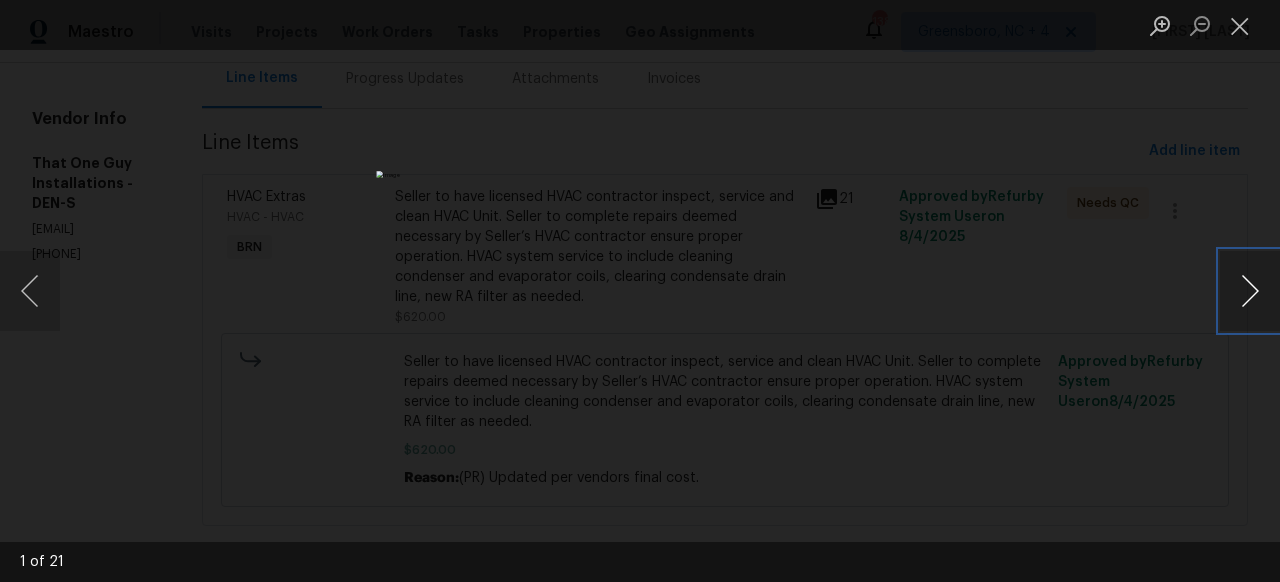 click at bounding box center [1250, 291] 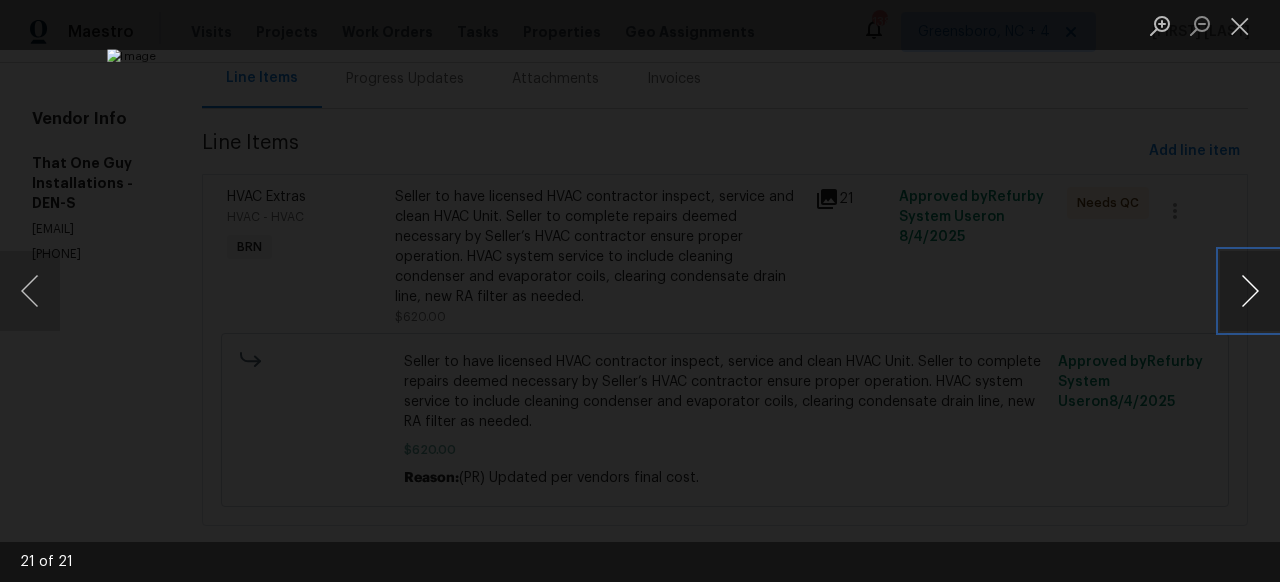 click at bounding box center (1250, 291) 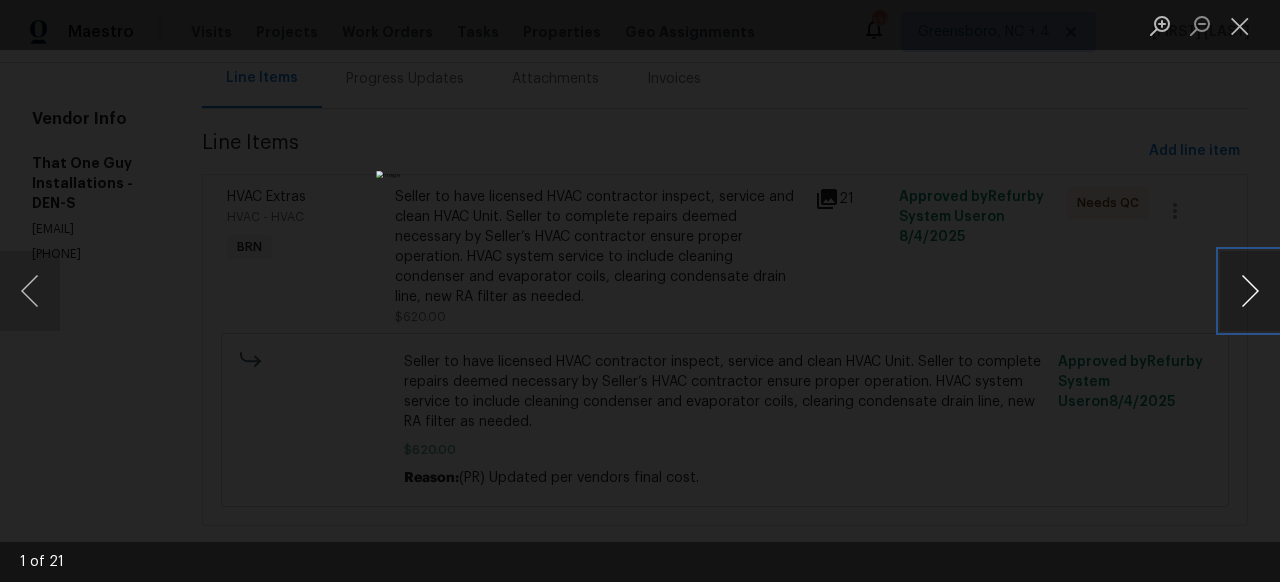 click at bounding box center [1250, 291] 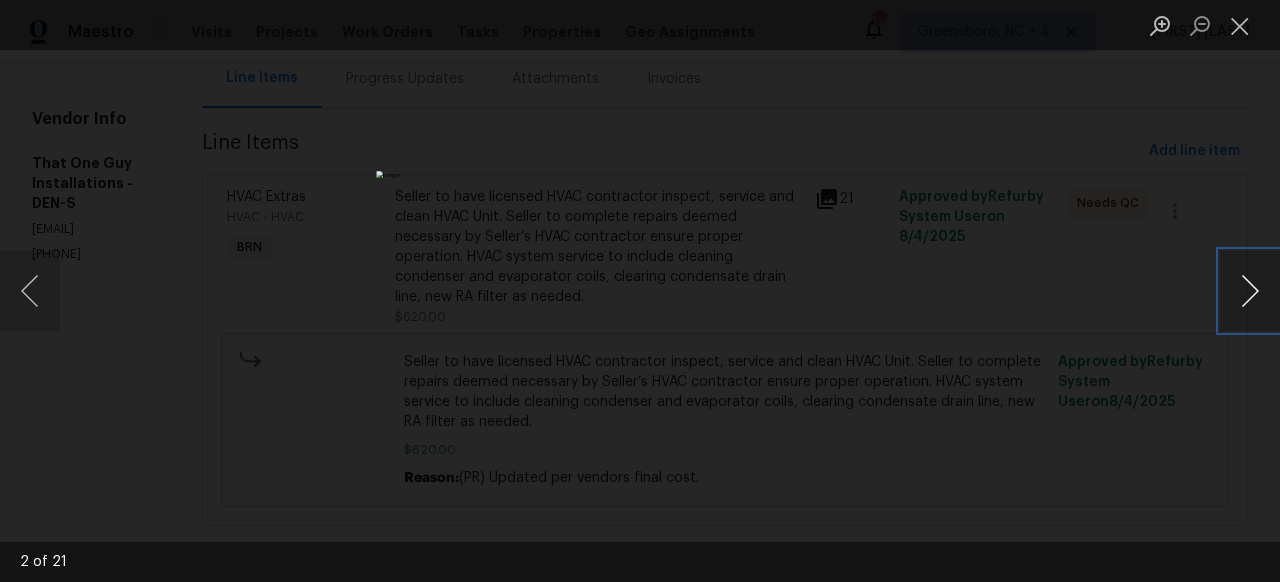 click at bounding box center [1250, 291] 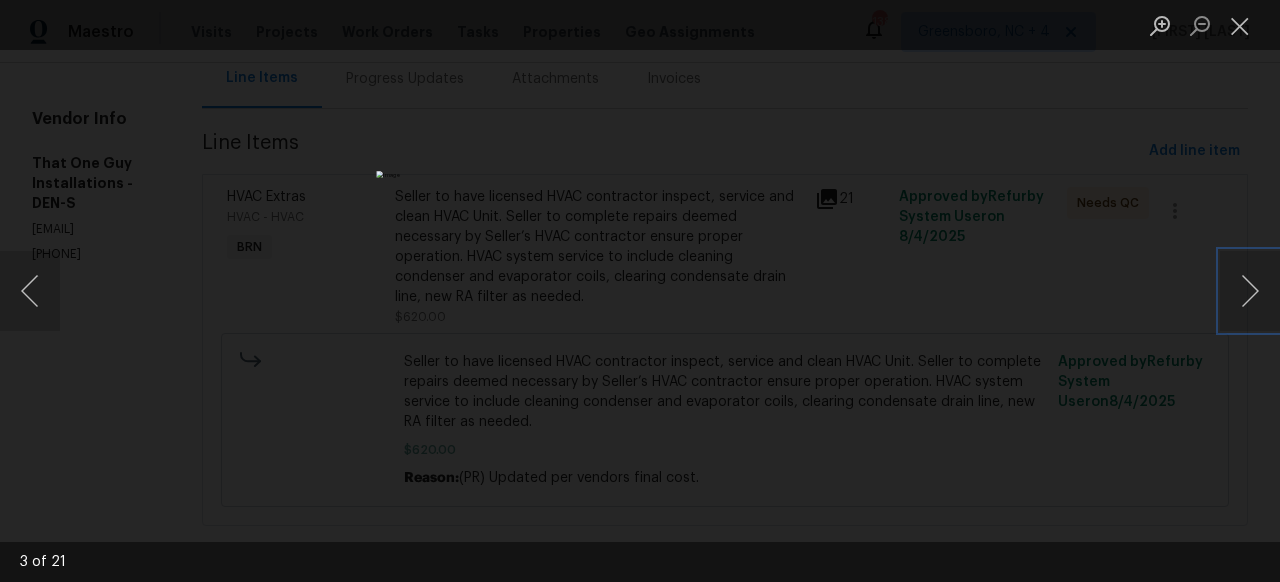 type 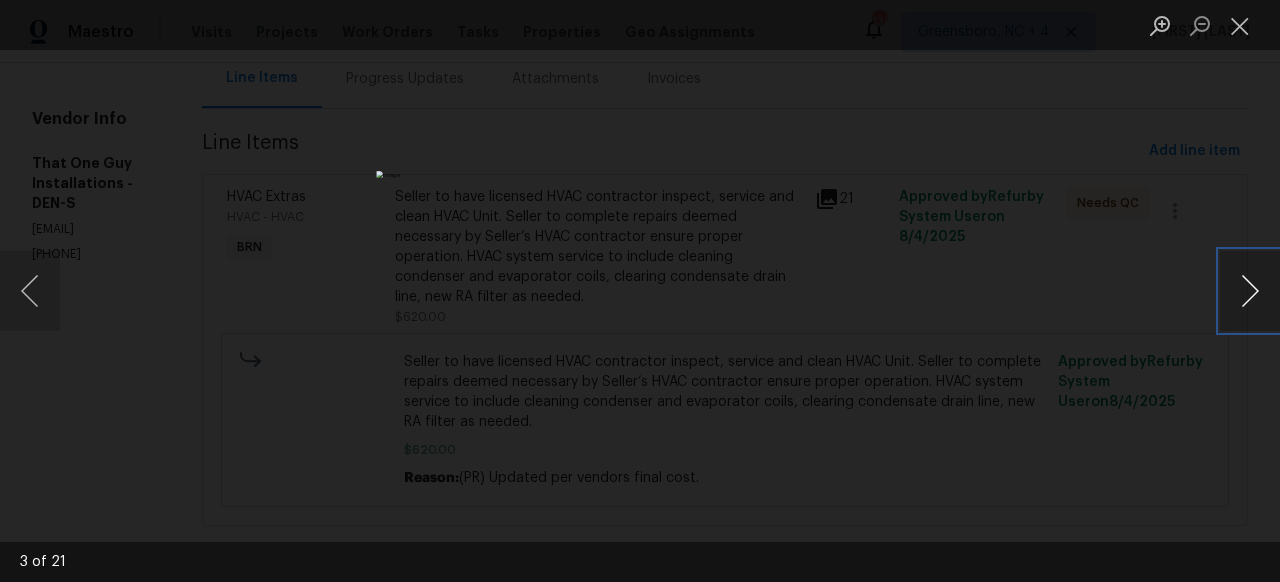 click at bounding box center (1250, 291) 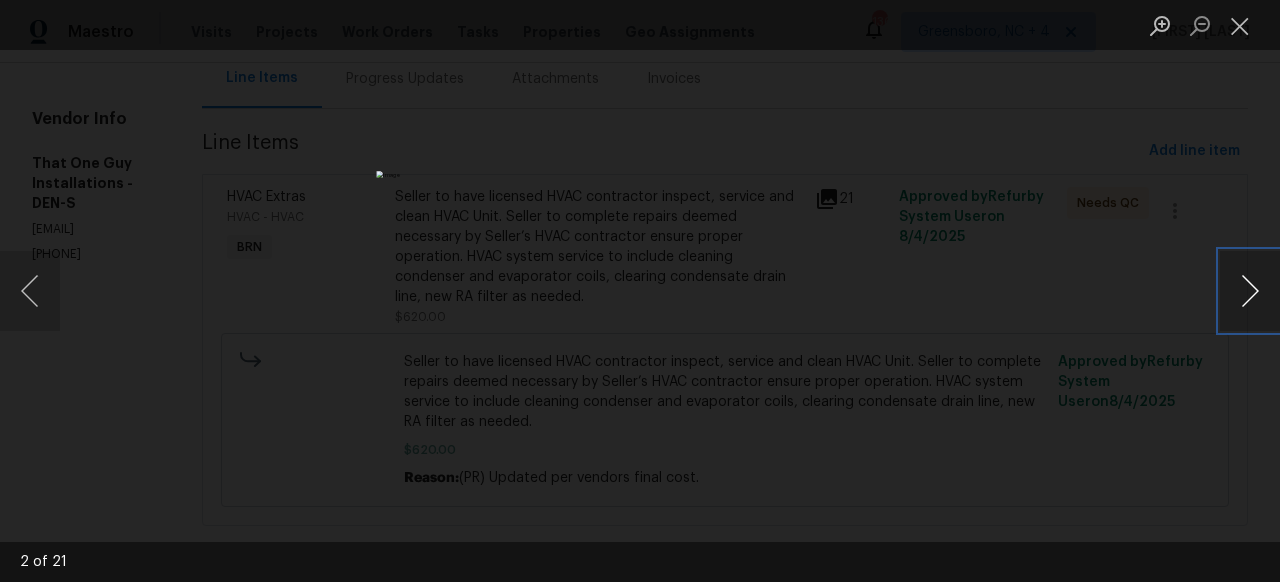 click at bounding box center (1250, 291) 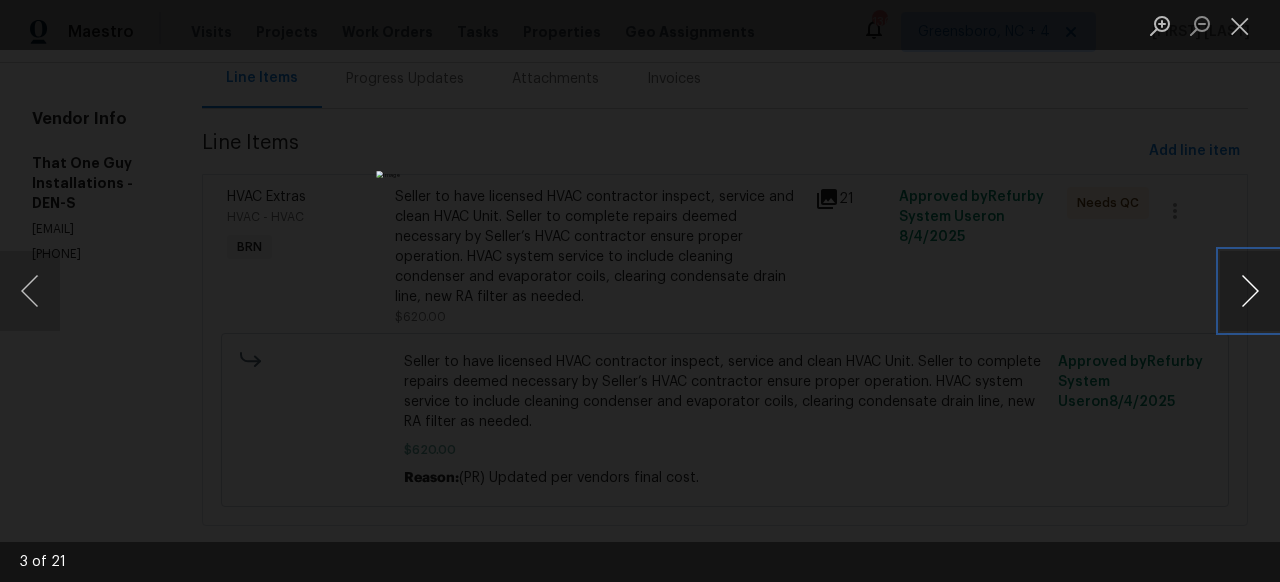click at bounding box center [1250, 291] 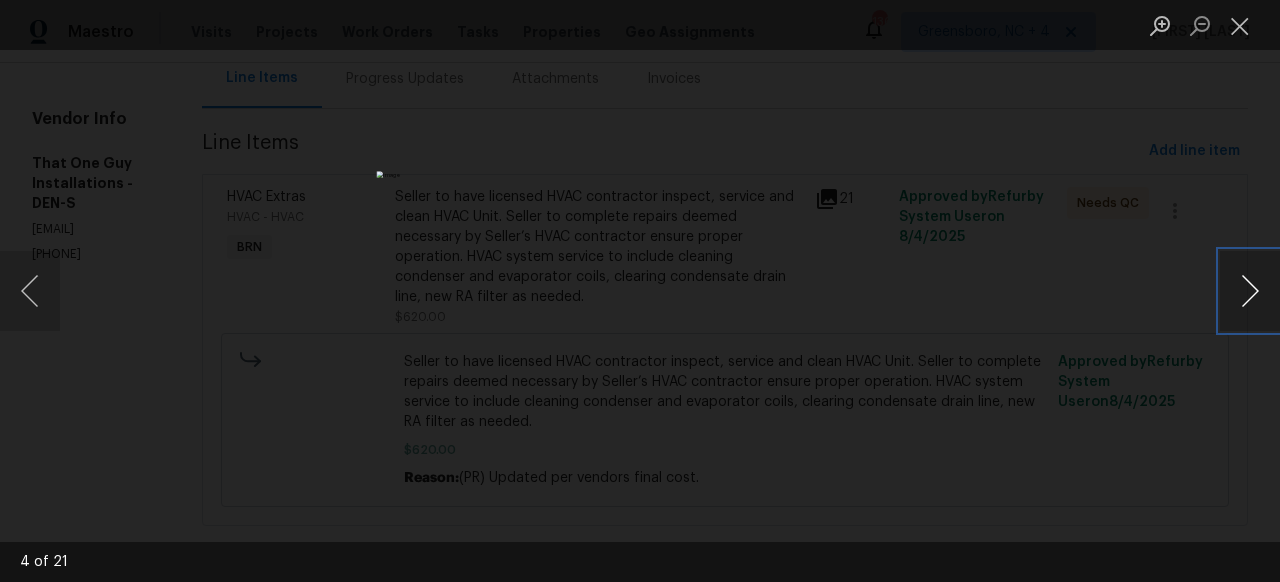 click at bounding box center [1250, 291] 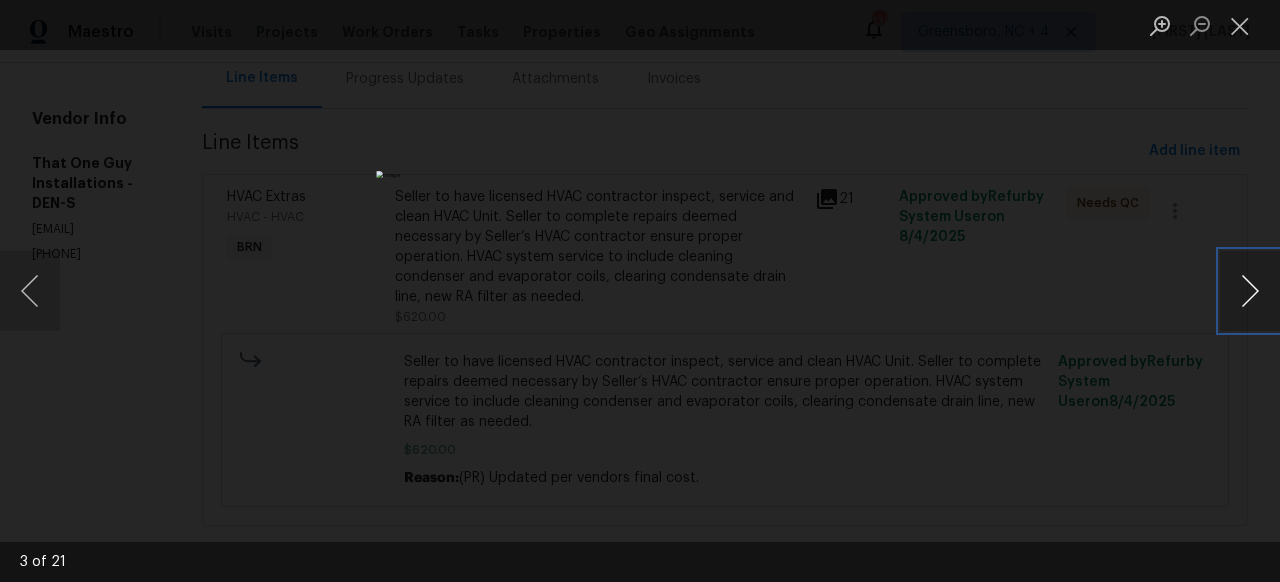 click at bounding box center (1250, 291) 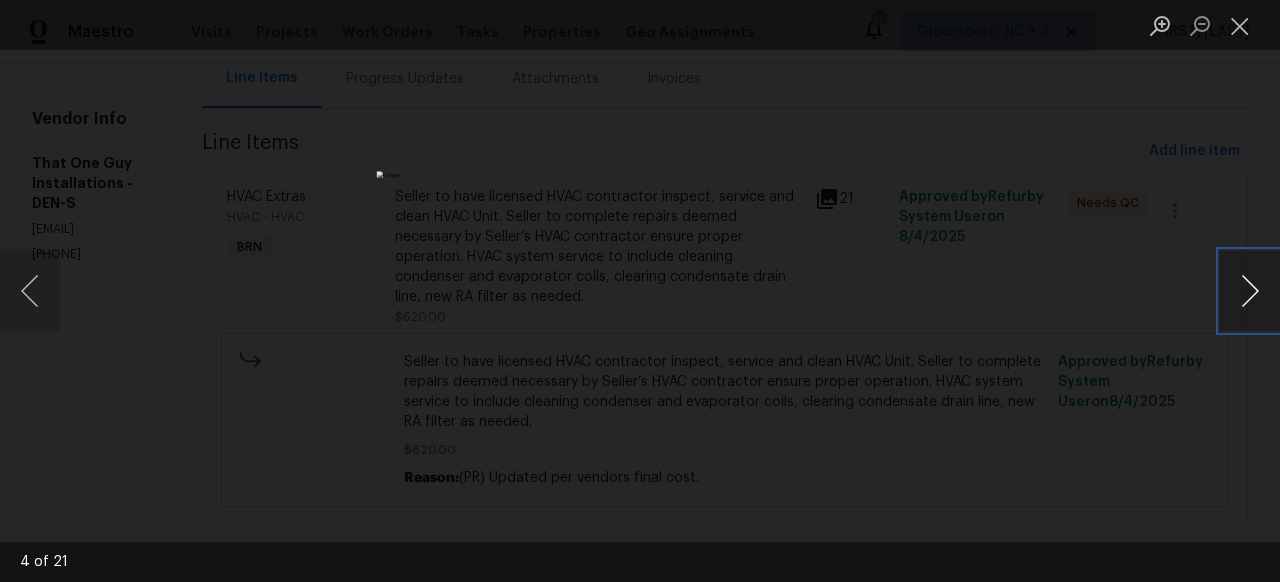 click at bounding box center [1250, 291] 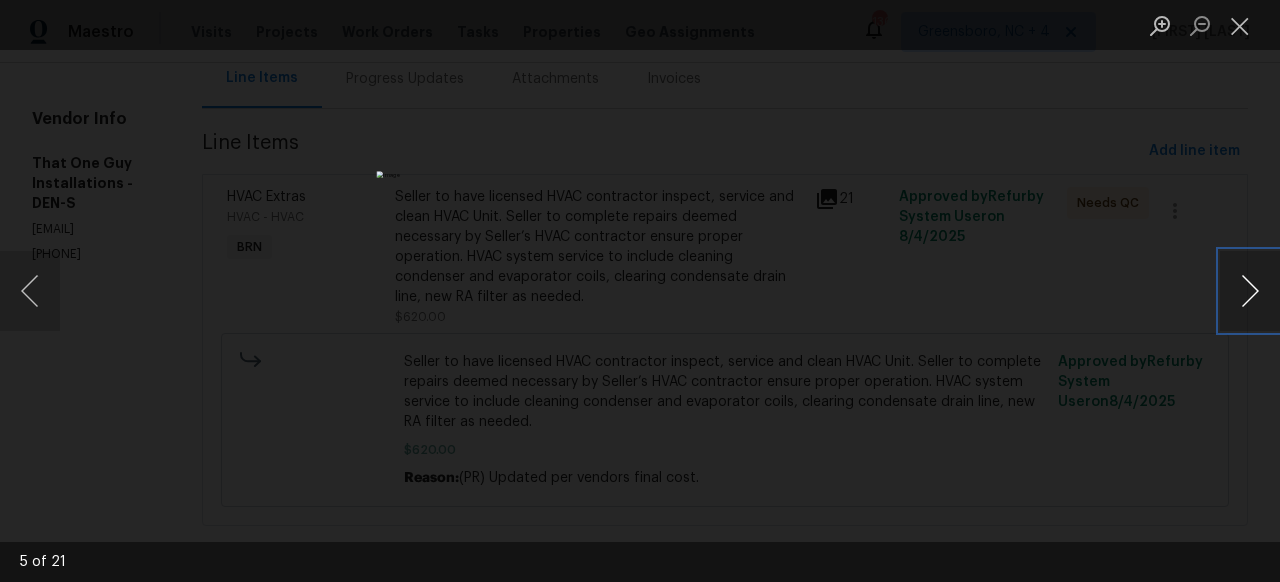 click at bounding box center [1250, 291] 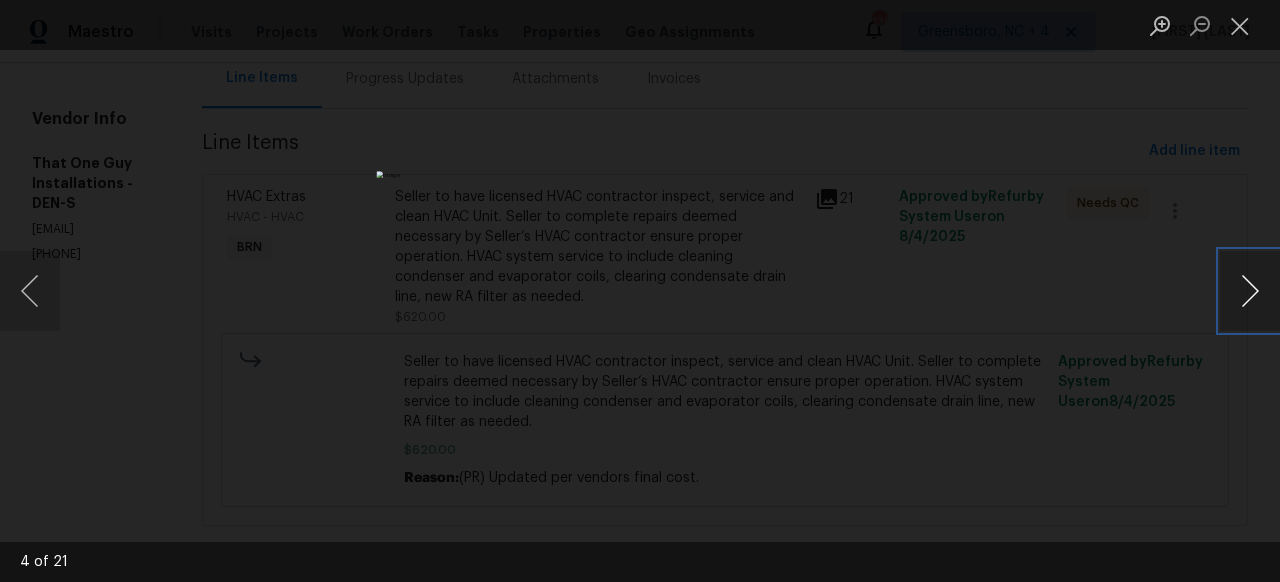 click at bounding box center [1250, 291] 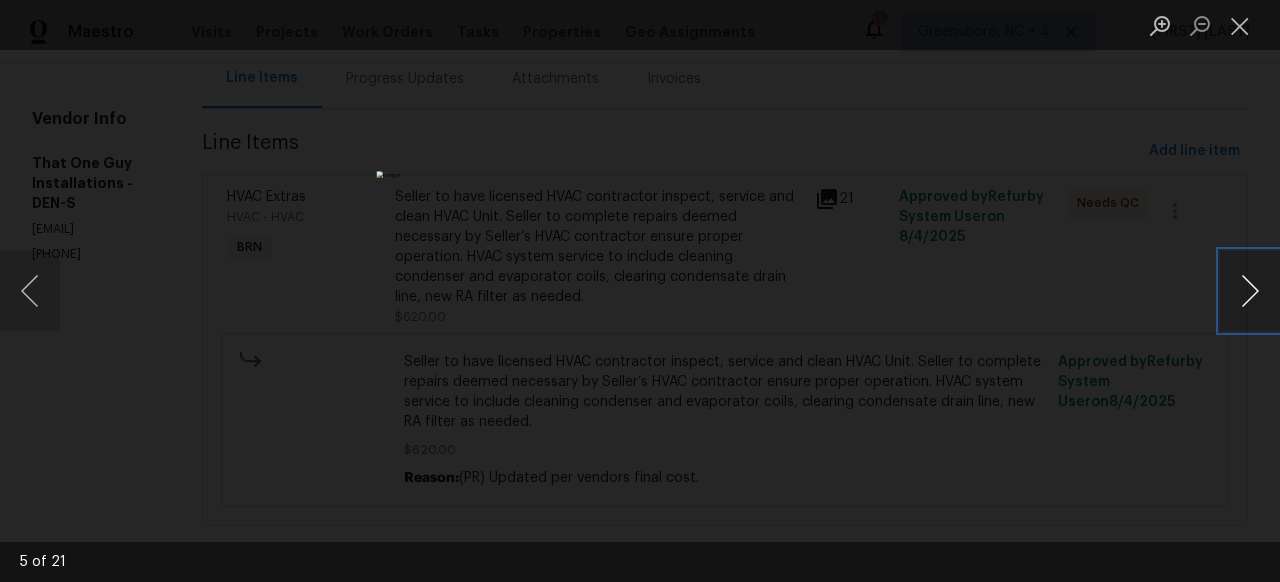 click at bounding box center [1250, 291] 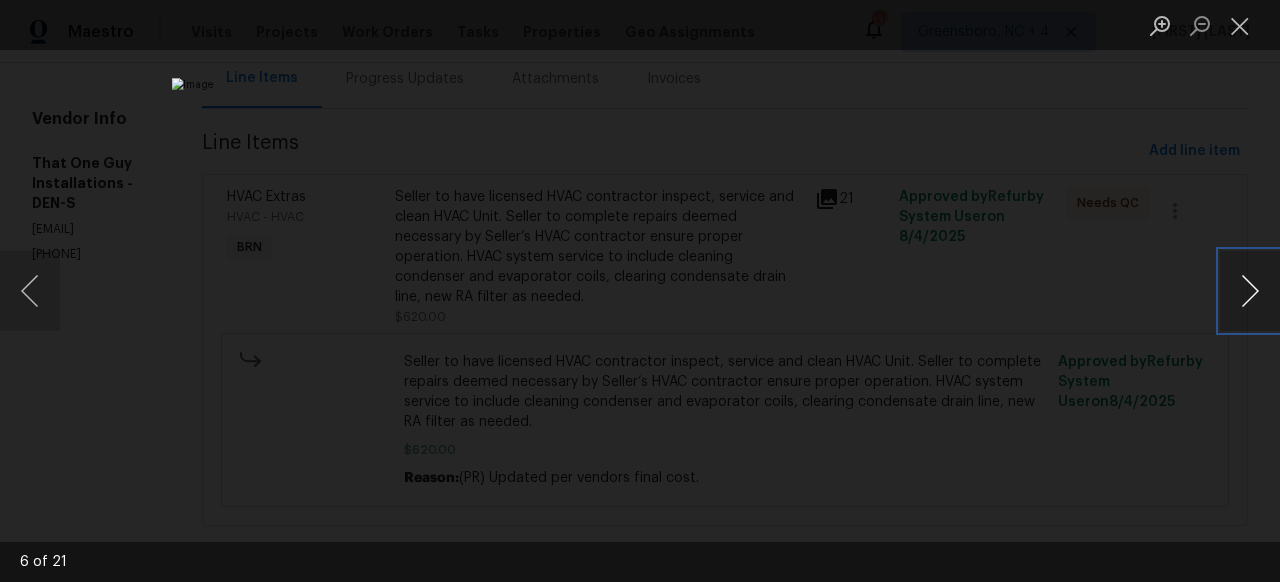 click at bounding box center (1250, 291) 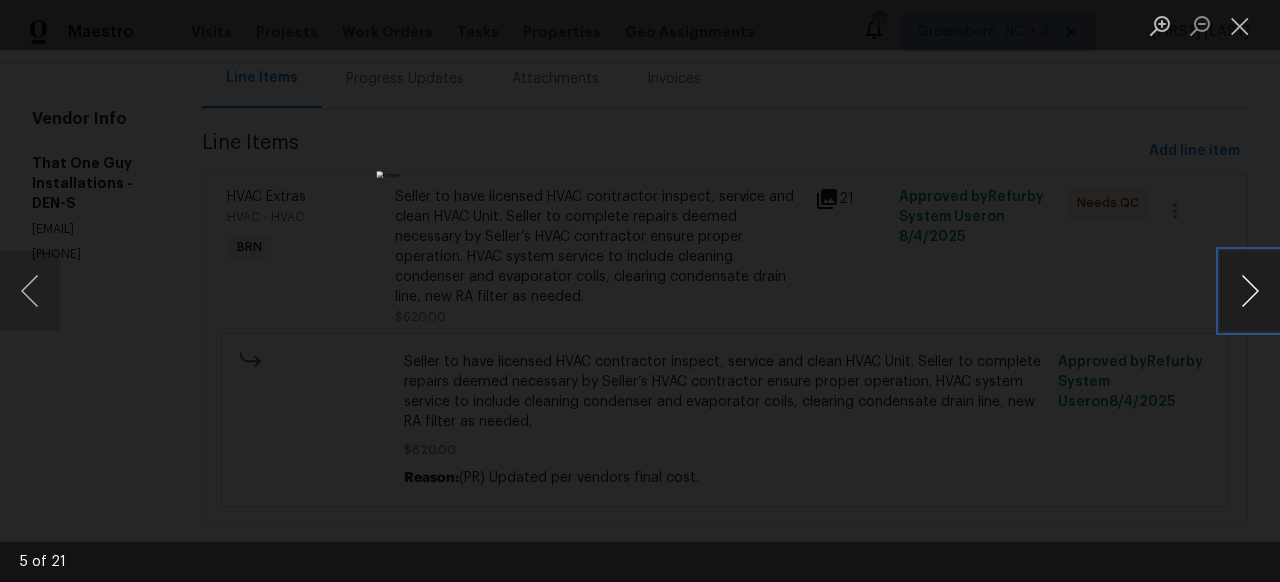 click at bounding box center [1250, 291] 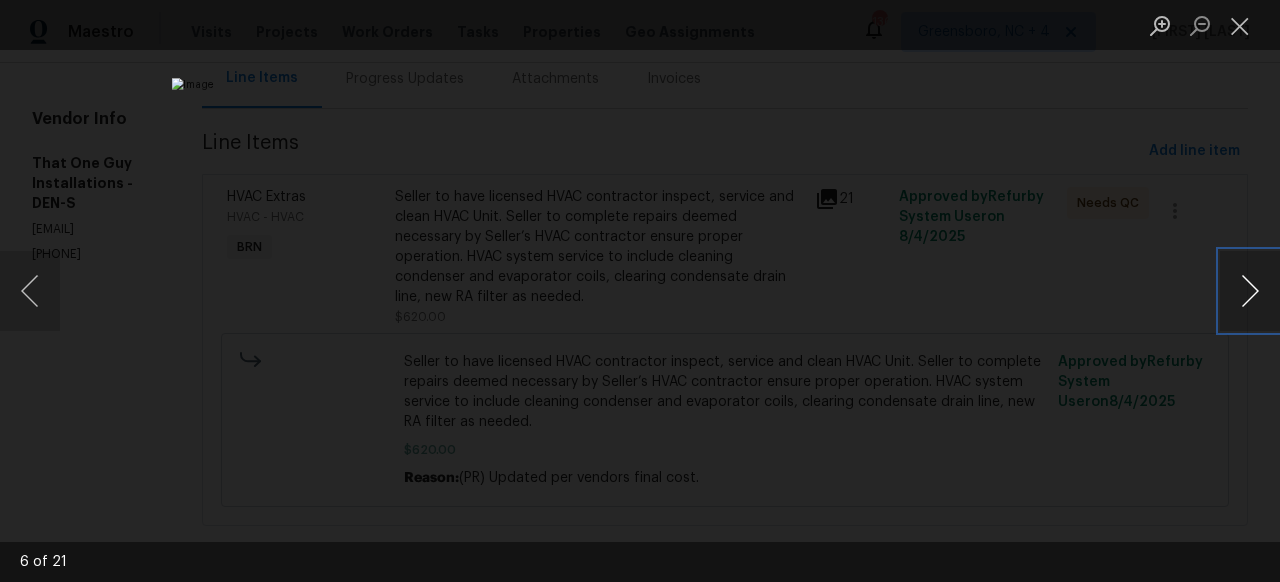 click at bounding box center [1250, 291] 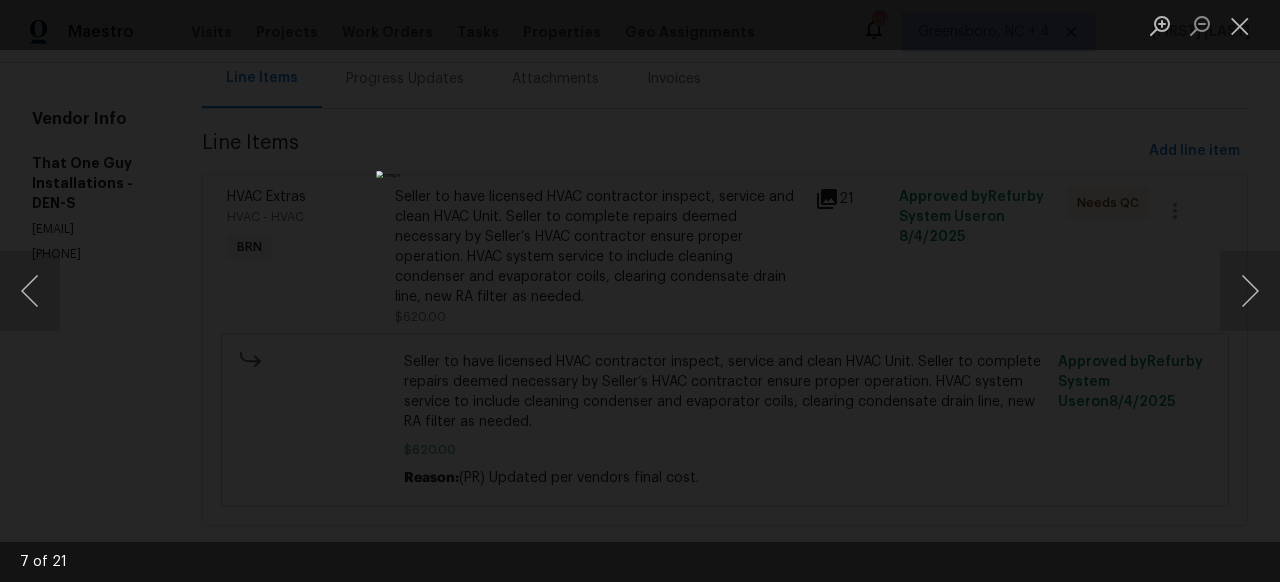 click at bounding box center [640, 291] 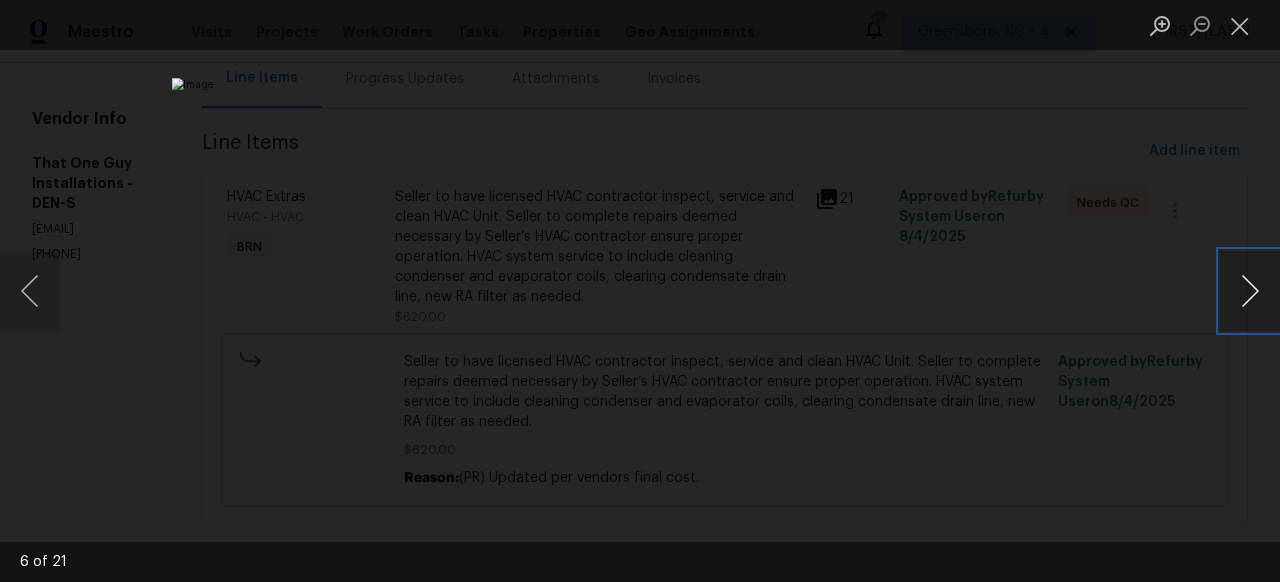 click at bounding box center (1250, 291) 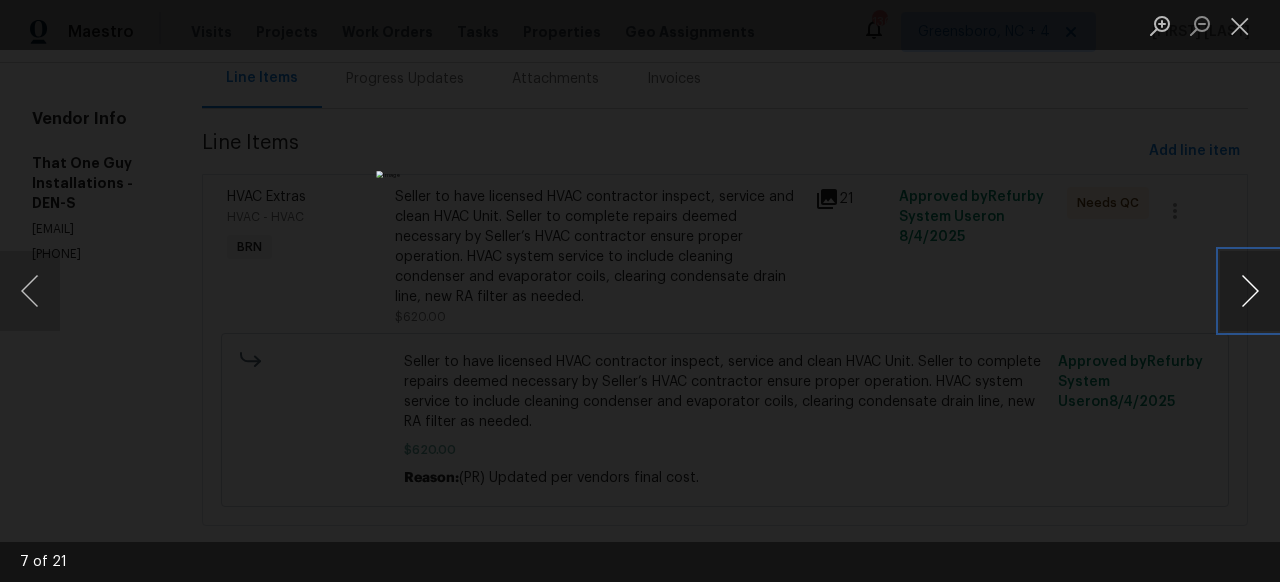 click at bounding box center [1250, 291] 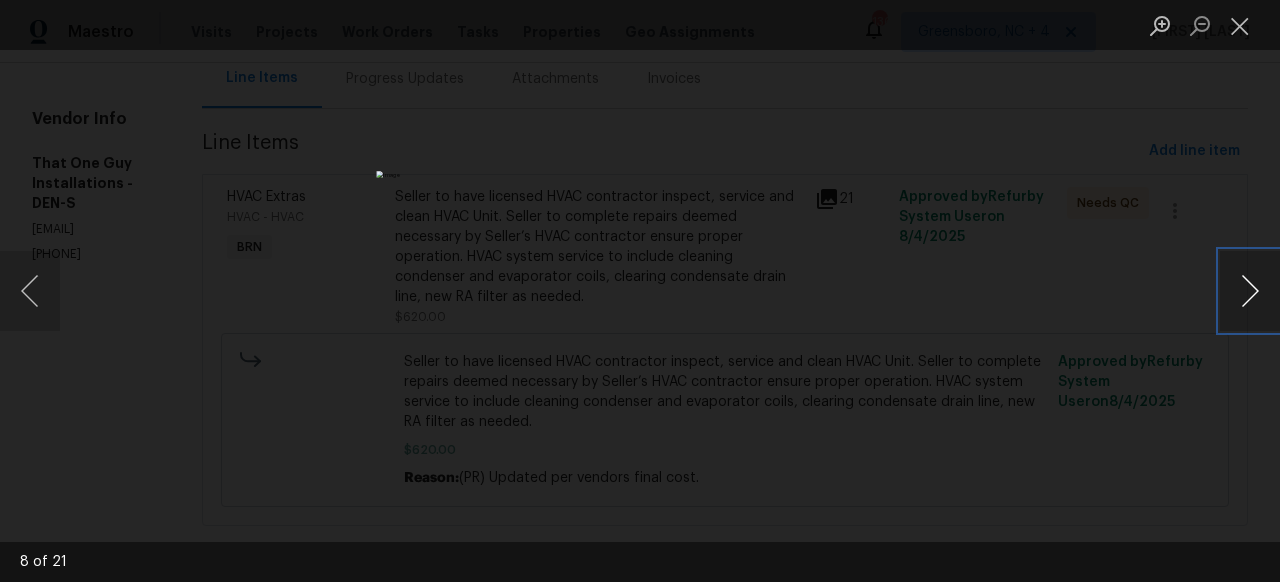 click at bounding box center [1250, 291] 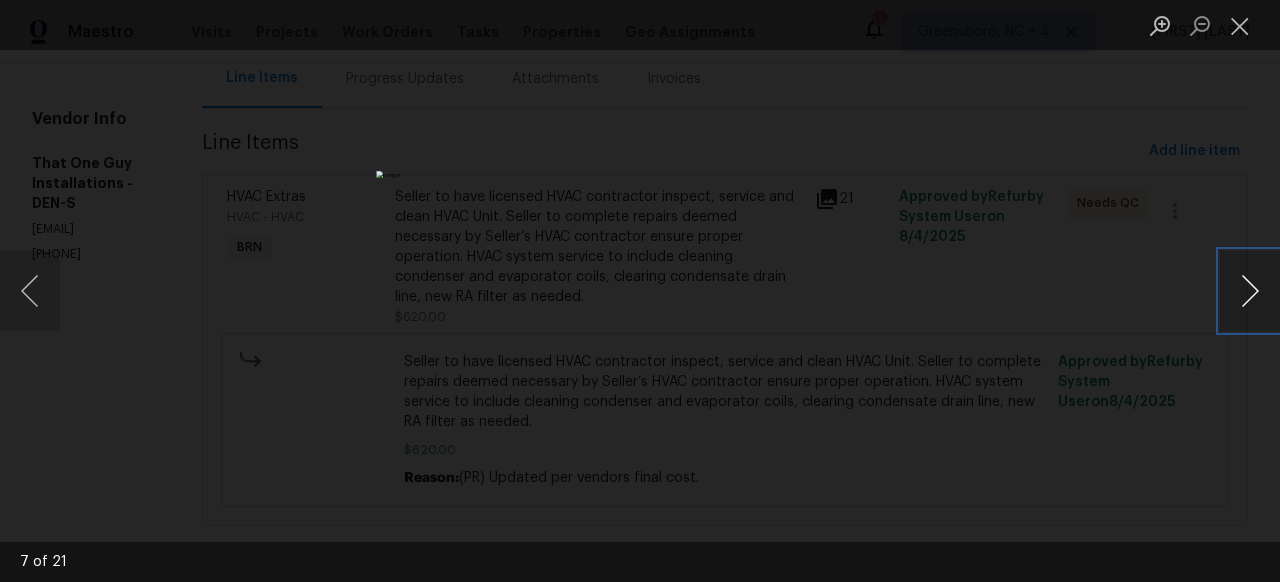 click at bounding box center (1250, 291) 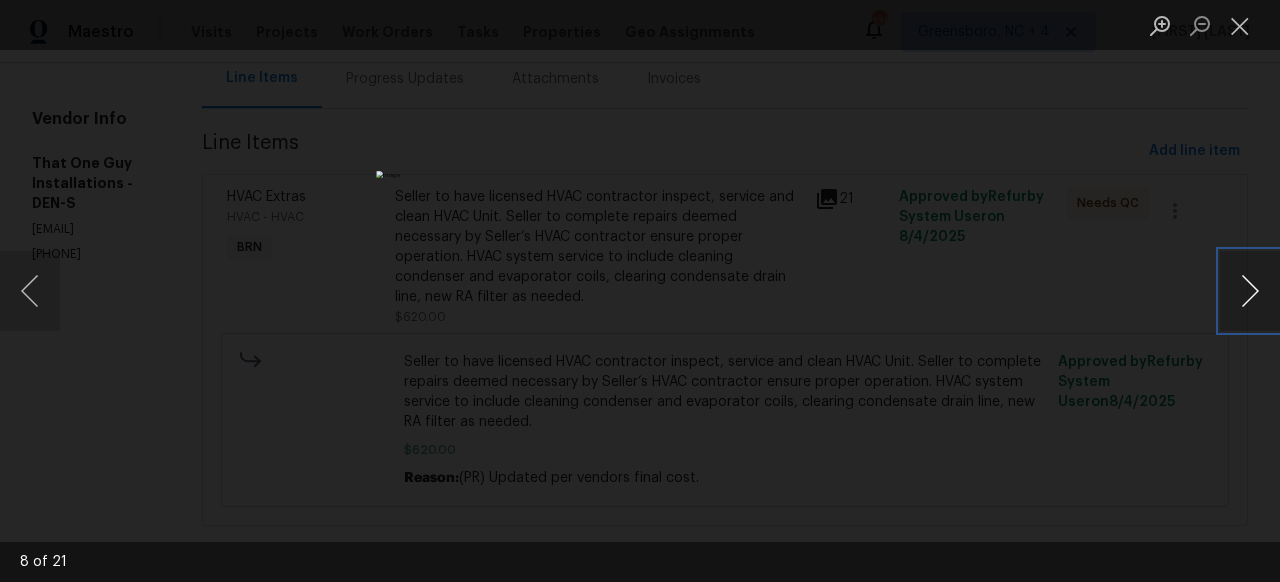 click at bounding box center [1250, 291] 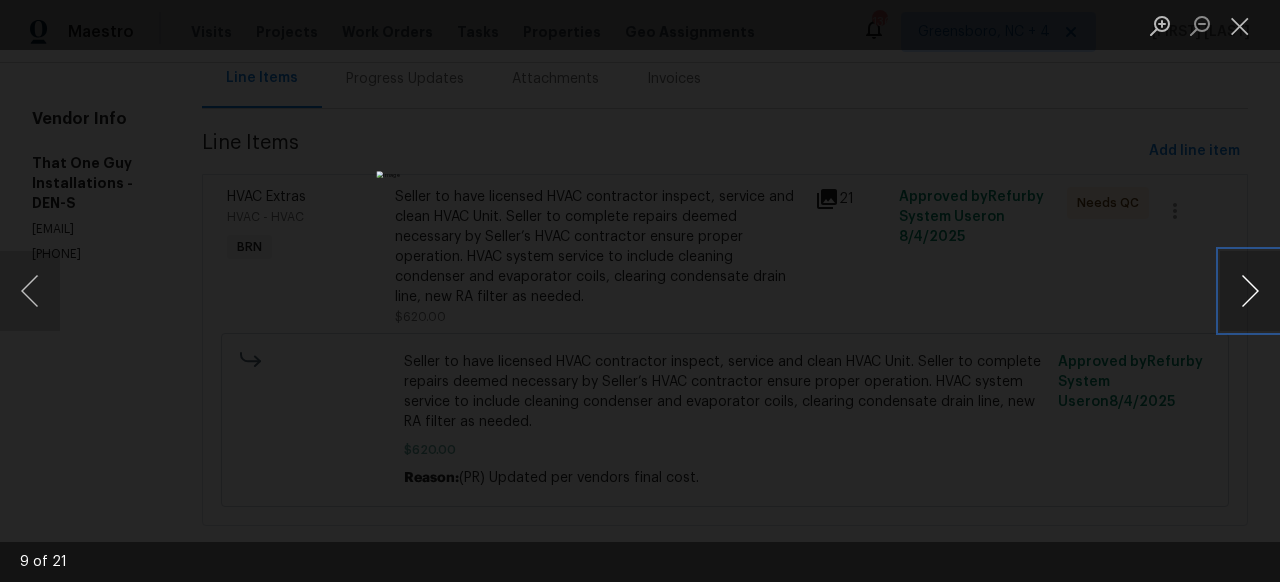 click at bounding box center [1250, 291] 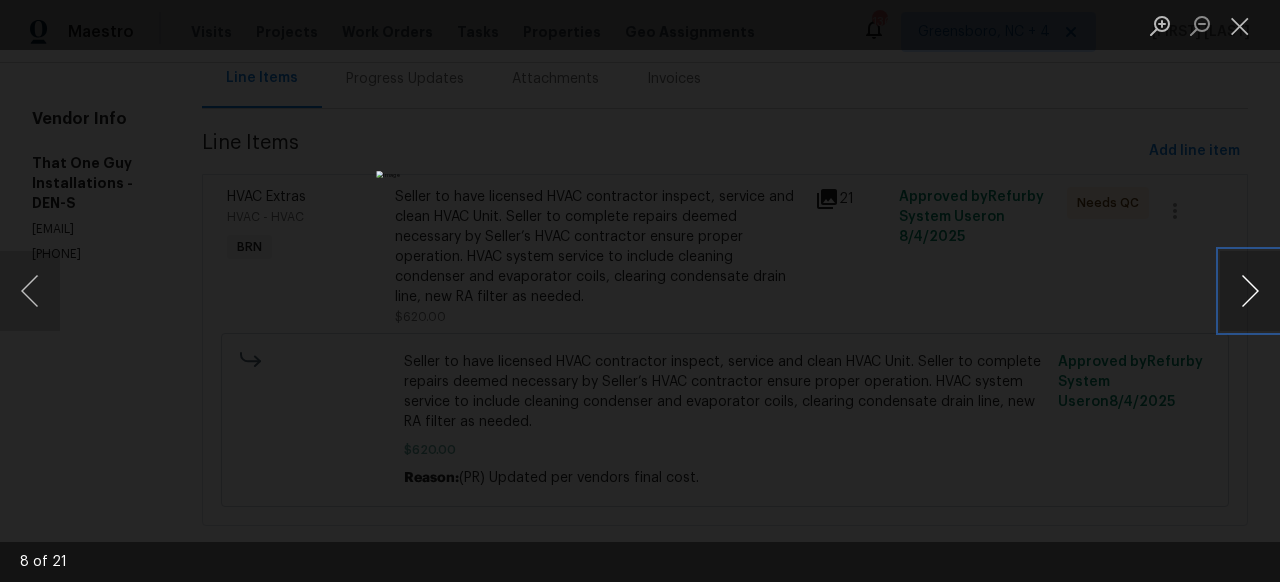 click at bounding box center [1250, 291] 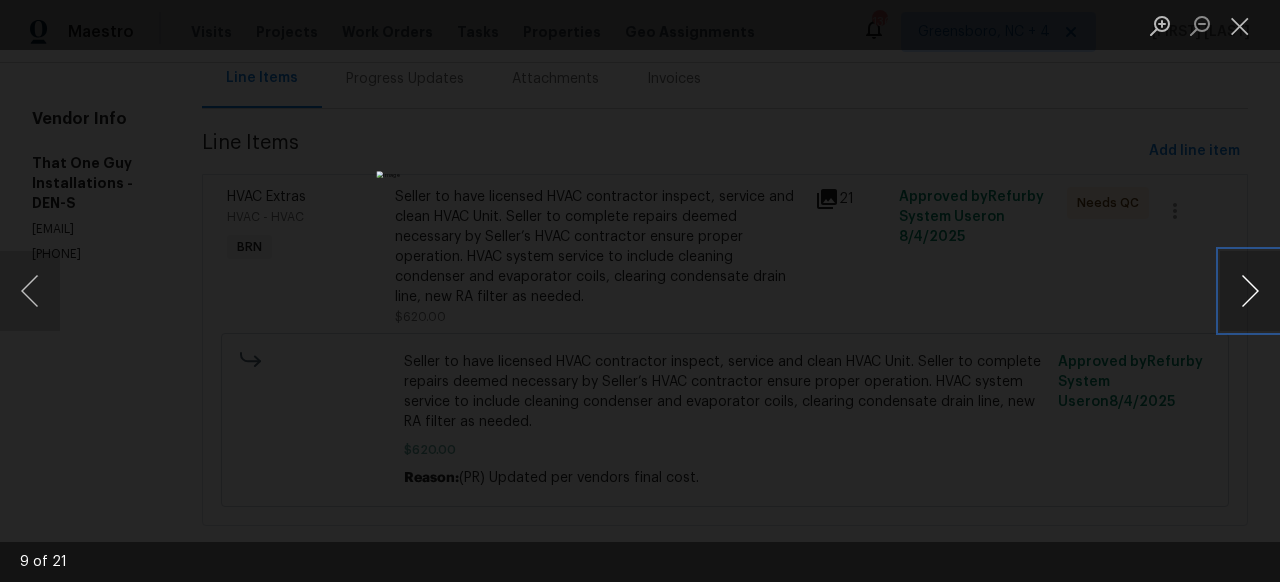 click at bounding box center [1250, 291] 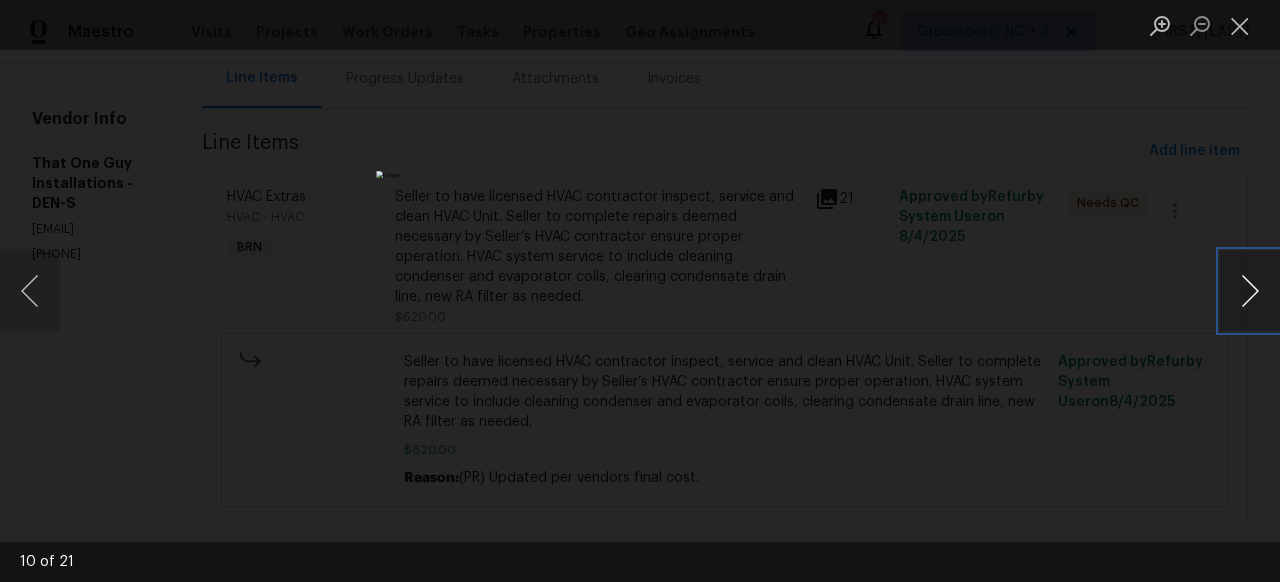 click at bounding box center [1250, 291] 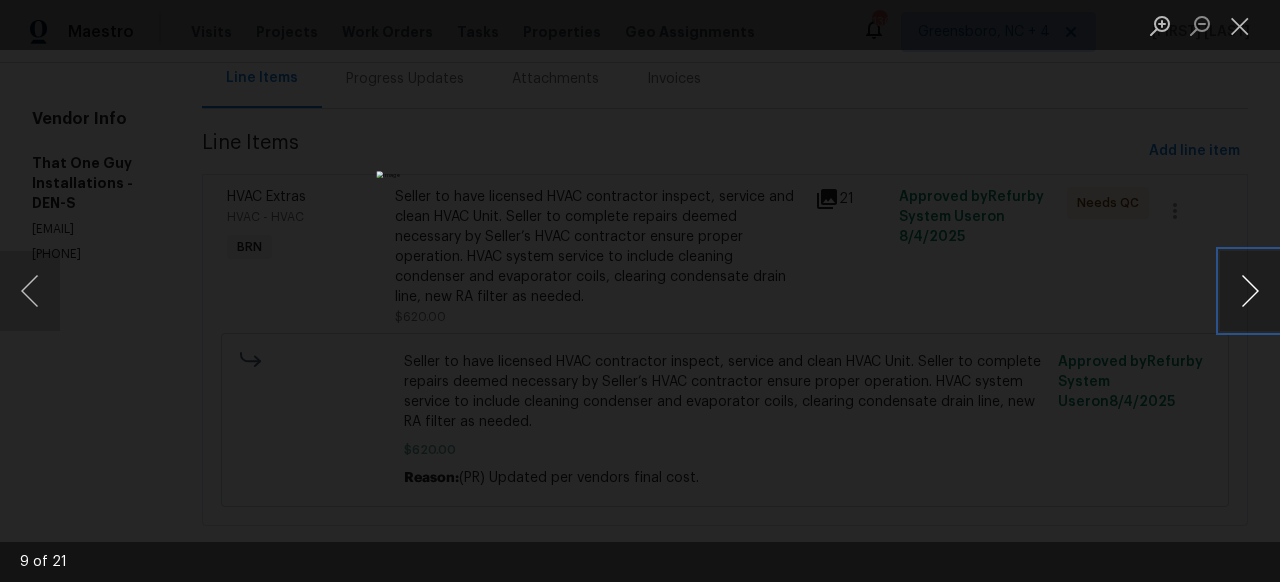 click at bounding box center (1250, 291) 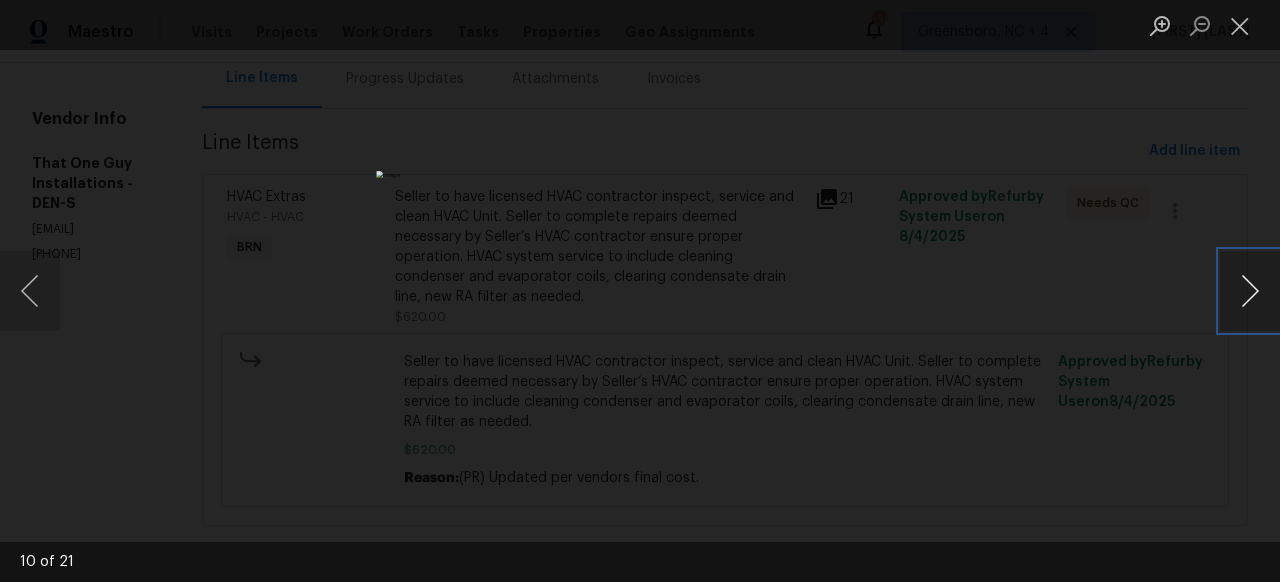click at bounding box center [1250, 291] 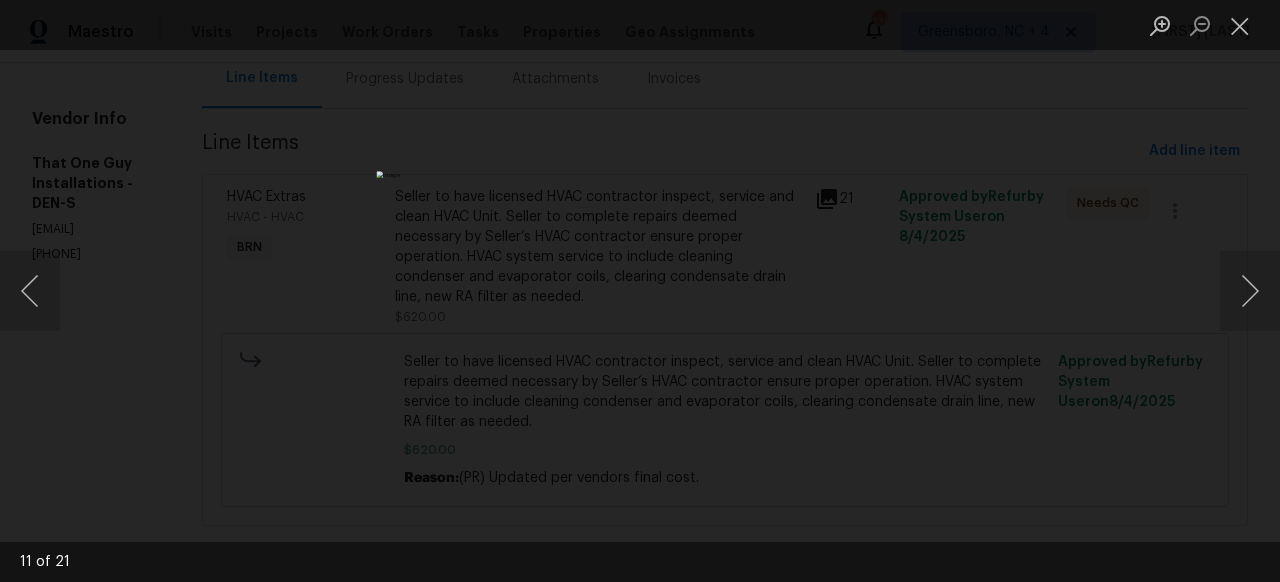click at bounding box center (640, 291) 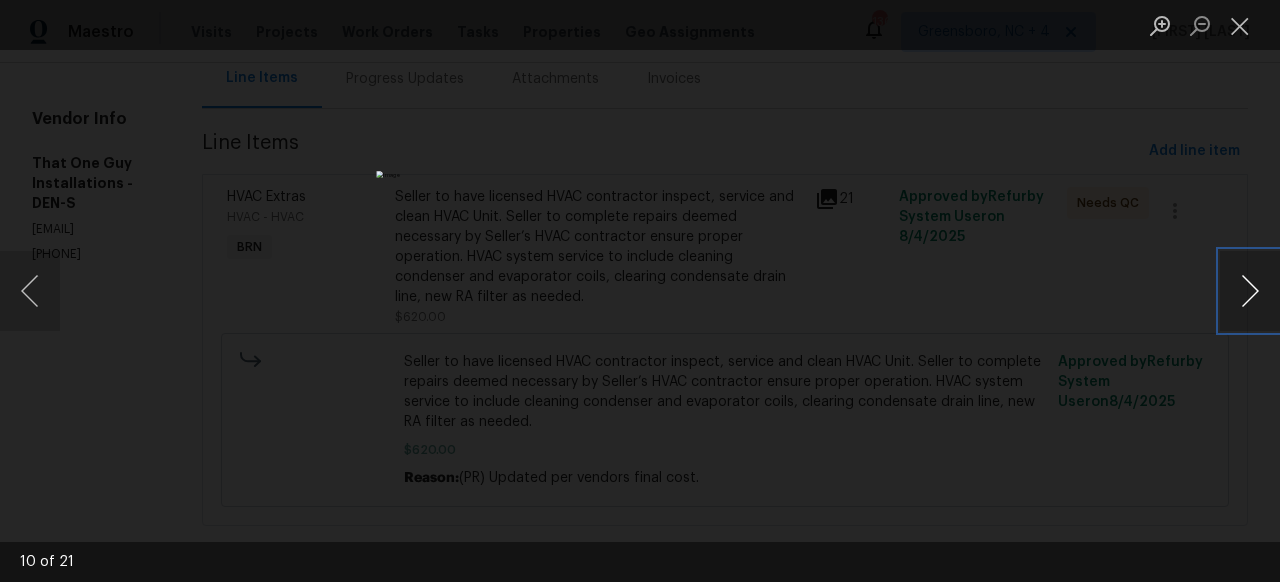 click at bounding box center (1250, 291) 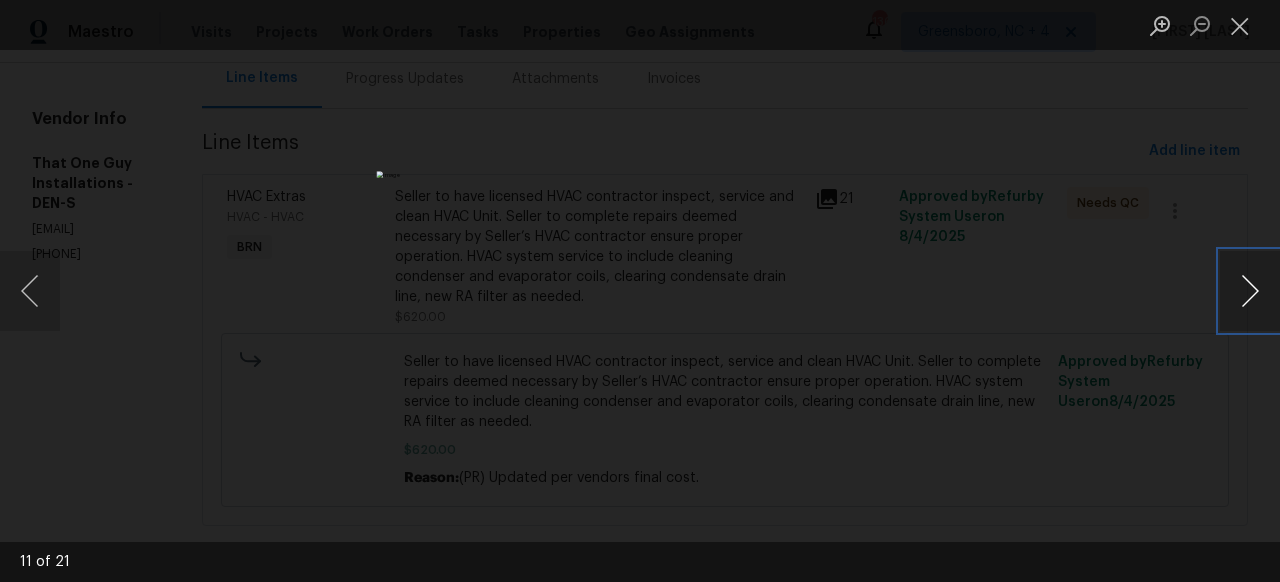 click at bounding box center (1250, 291) 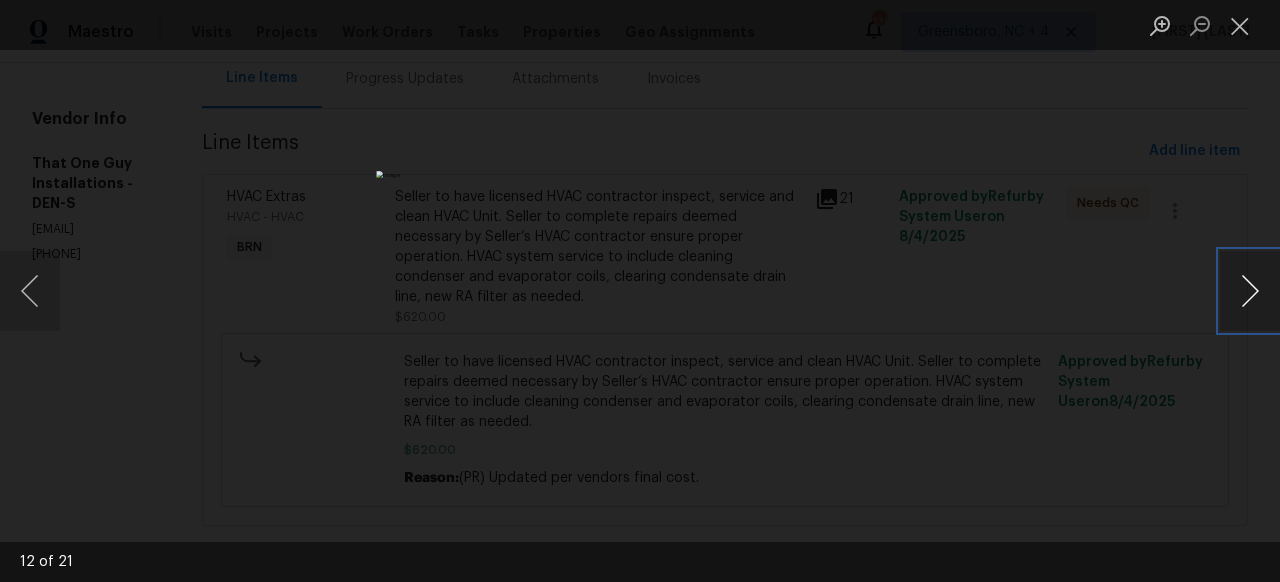 click at bounding box center (1250, 291) 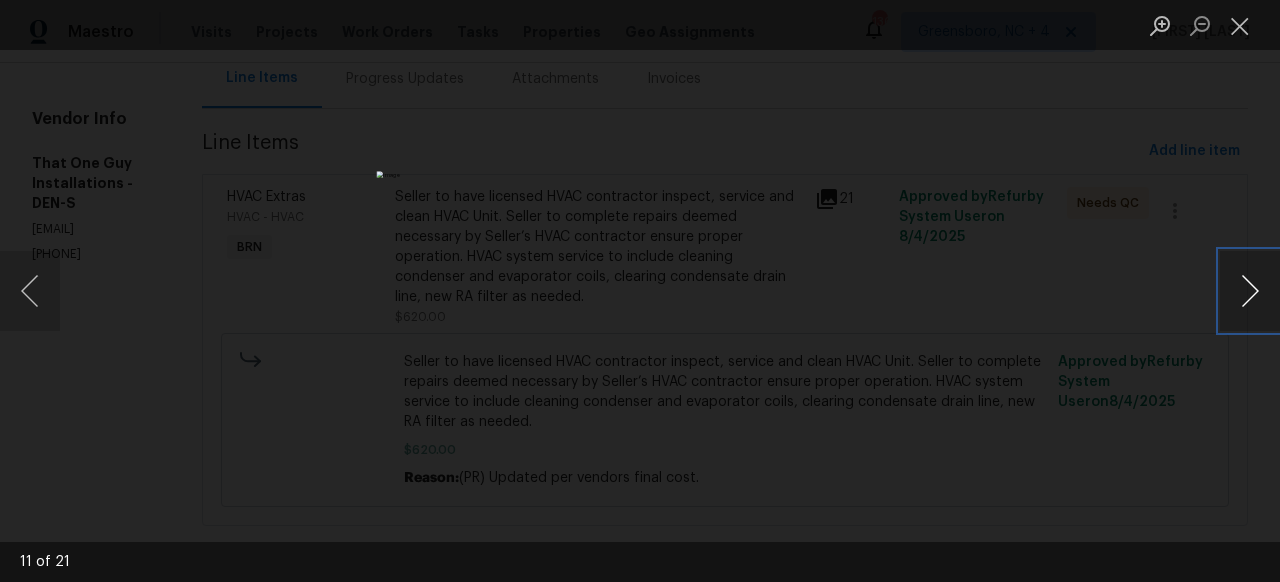 click at bounding box center [1250, 291] 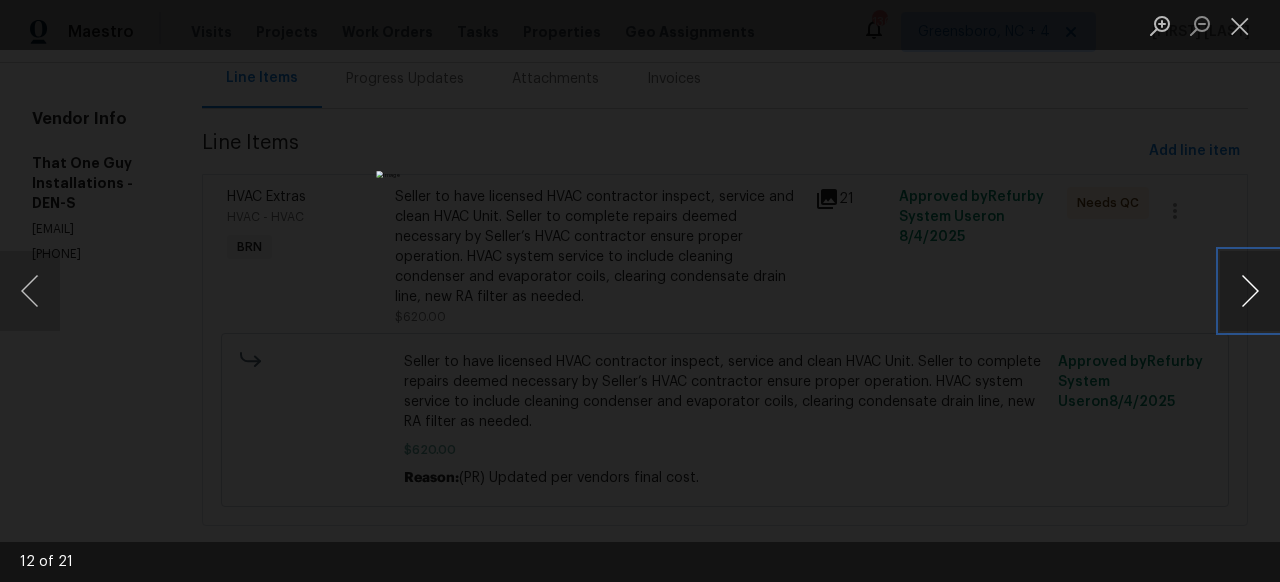 click at bounding box center [1250, 291] 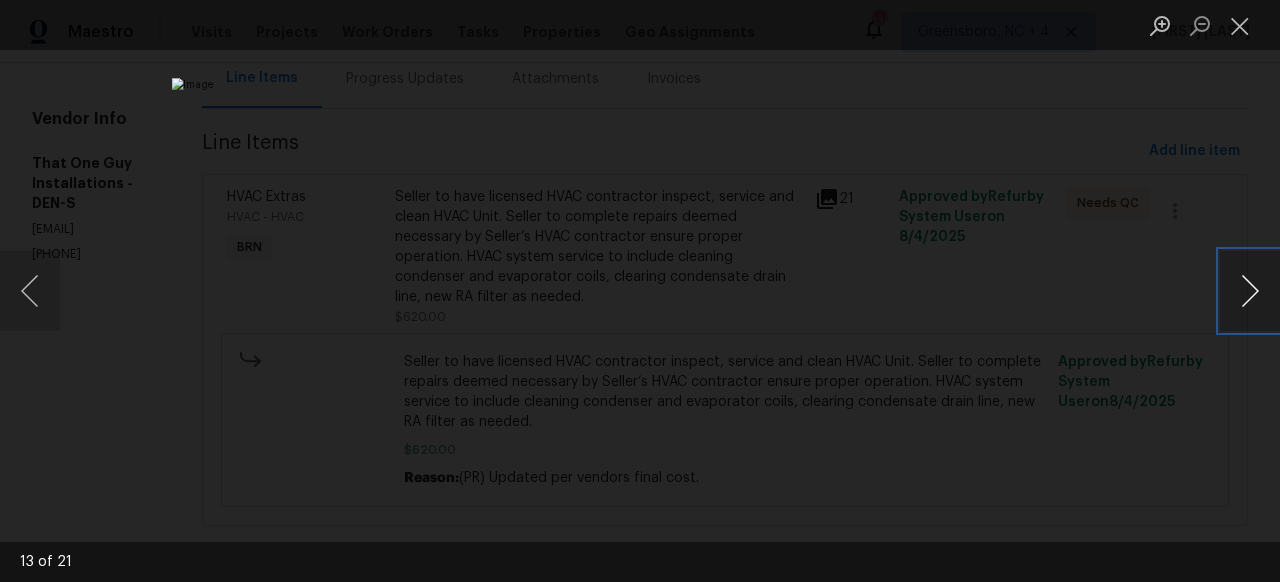 click at bounding box center [1250, 291] 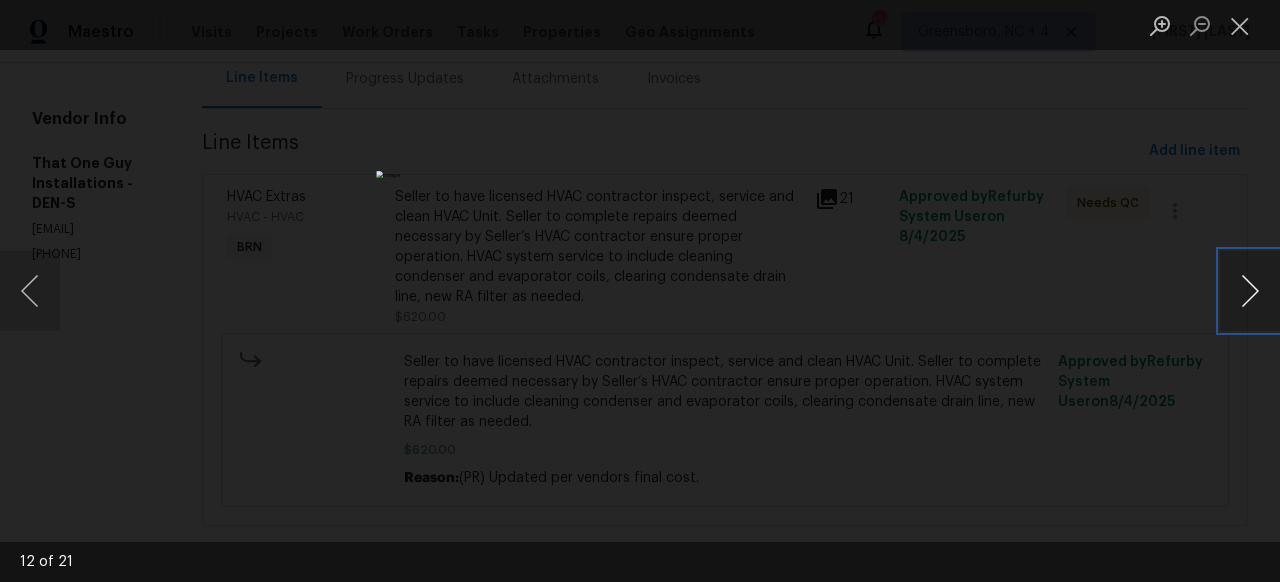 click at bounding box center (1250, 291) 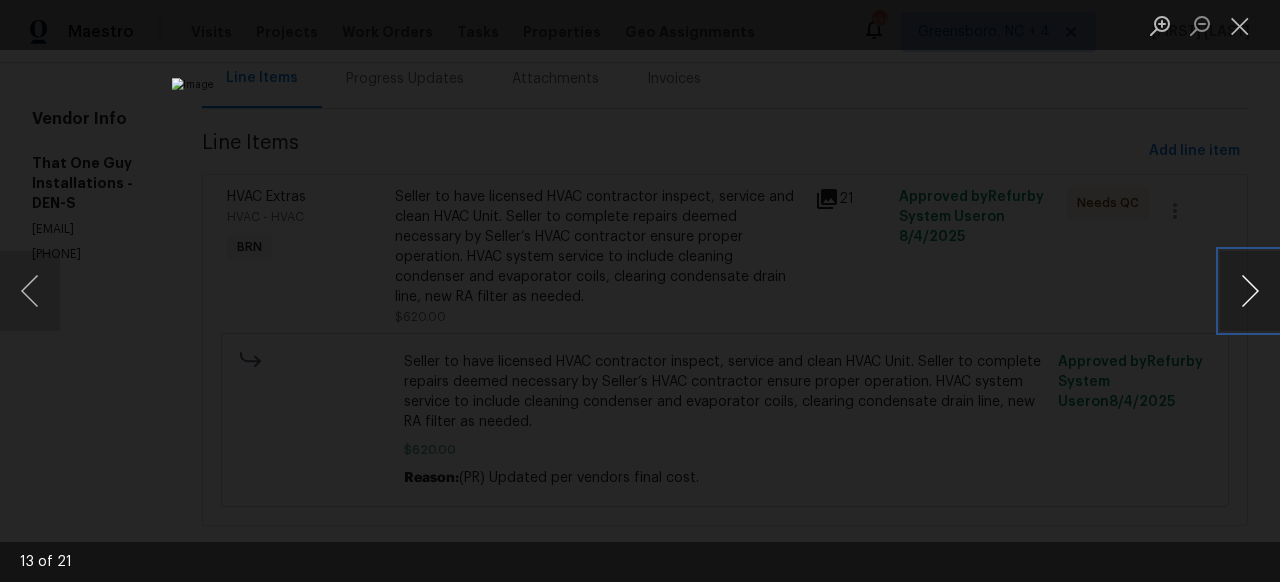 click at bounding box center (1250, 291) 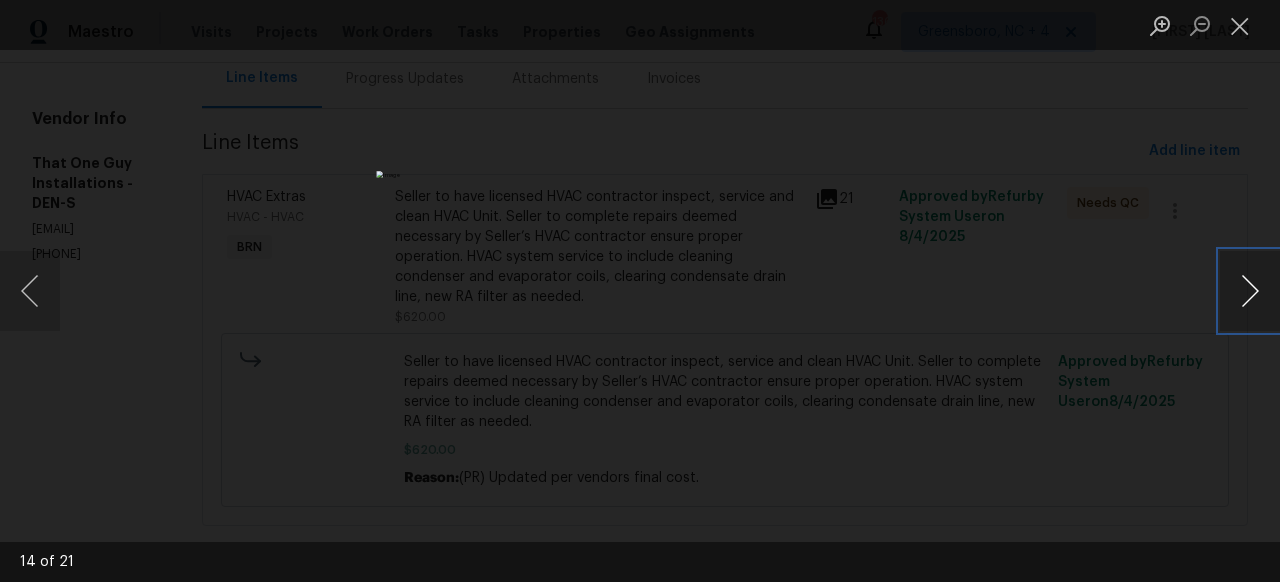click at bounding box center (1250, 291) 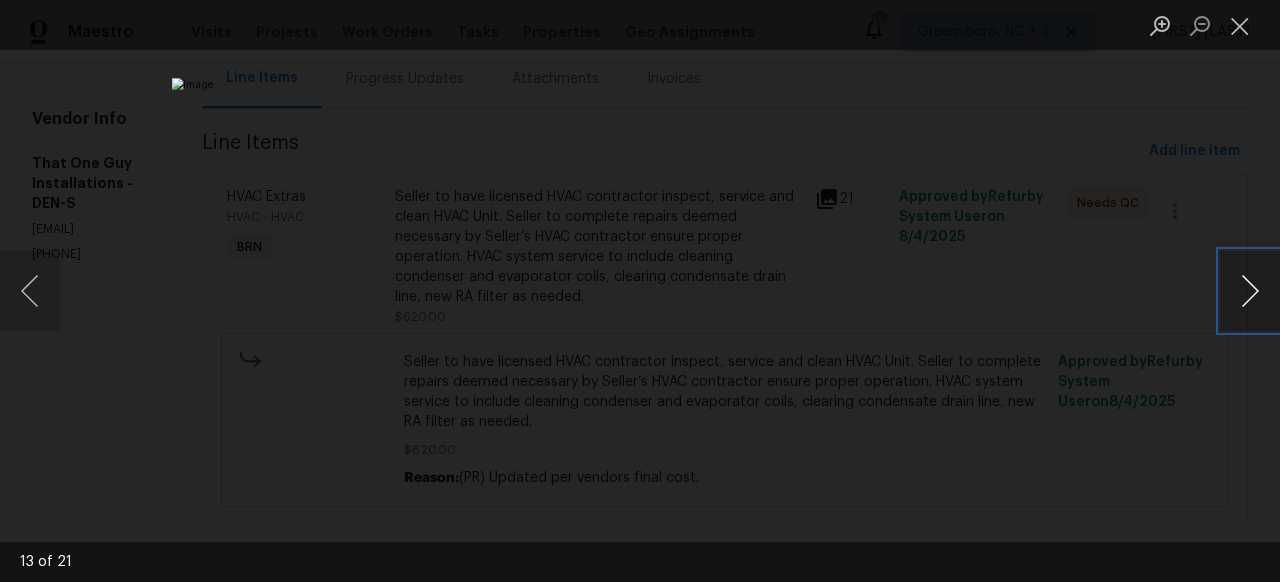 click at bounding box center [1250, 291] 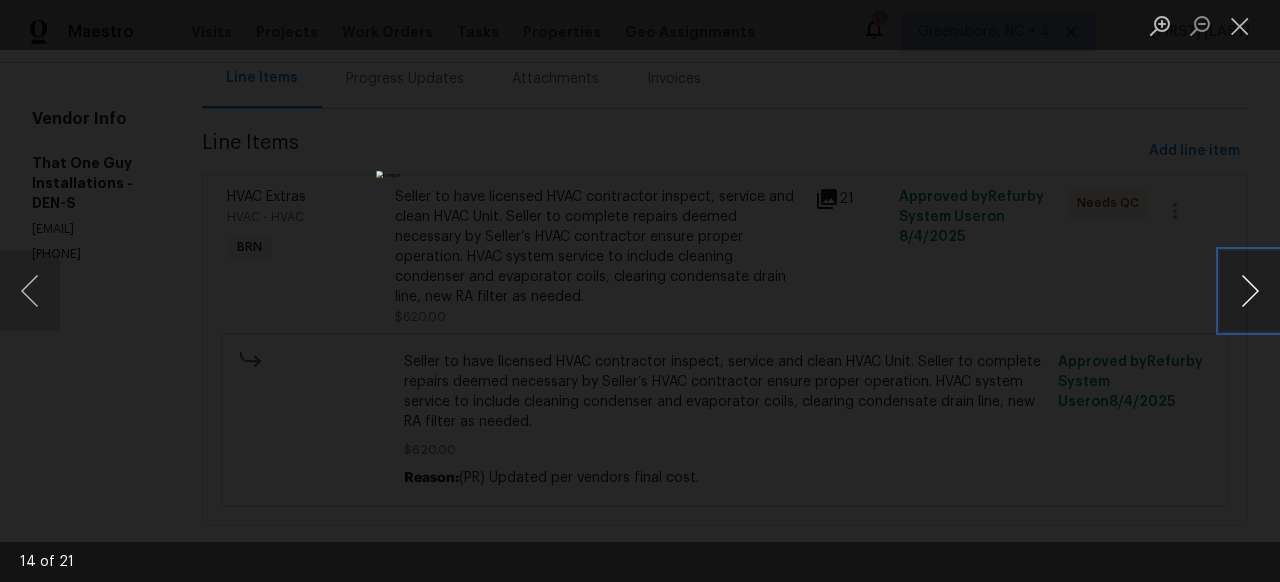 click at bounding box center (1250, 291) 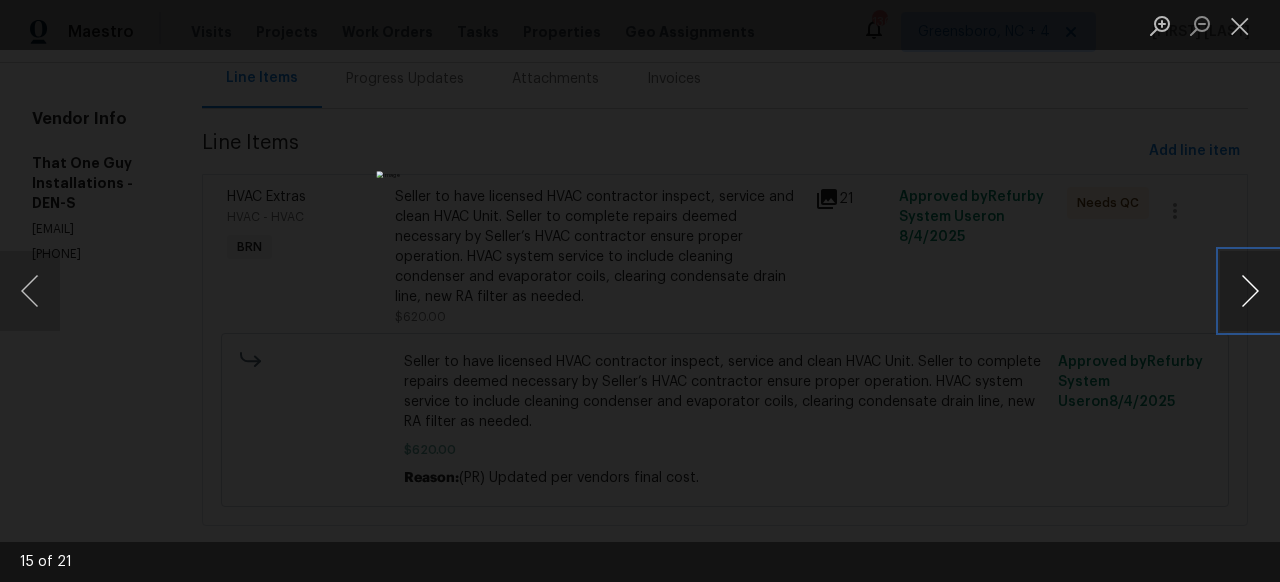 click at bounding box center [1250, 291] 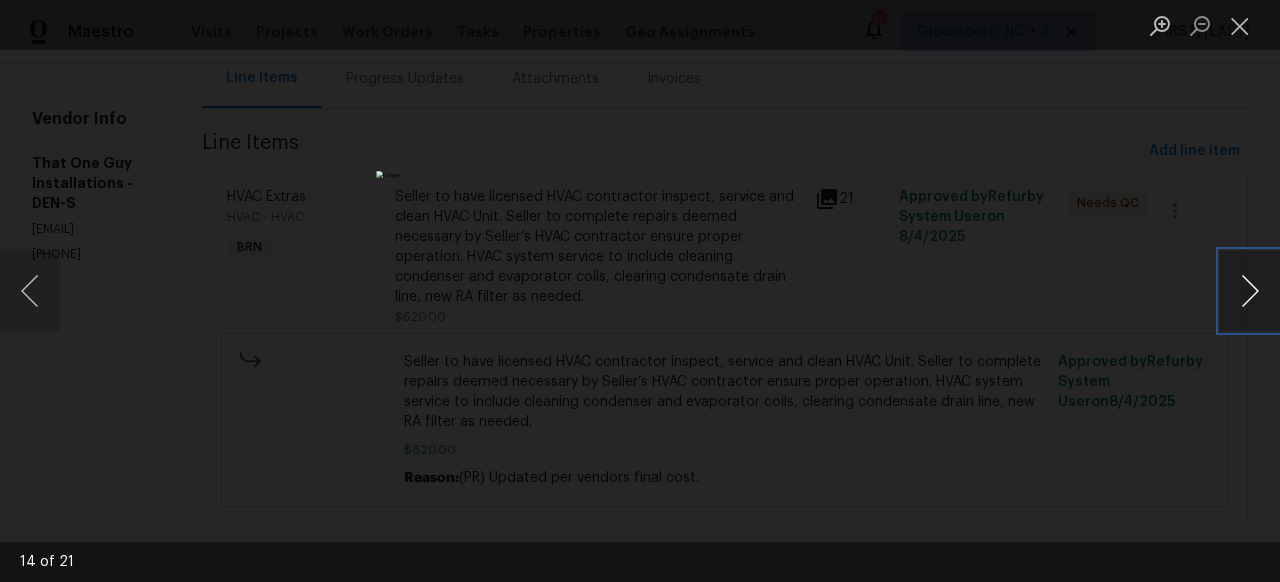 click at bounding box center (1250, 291) 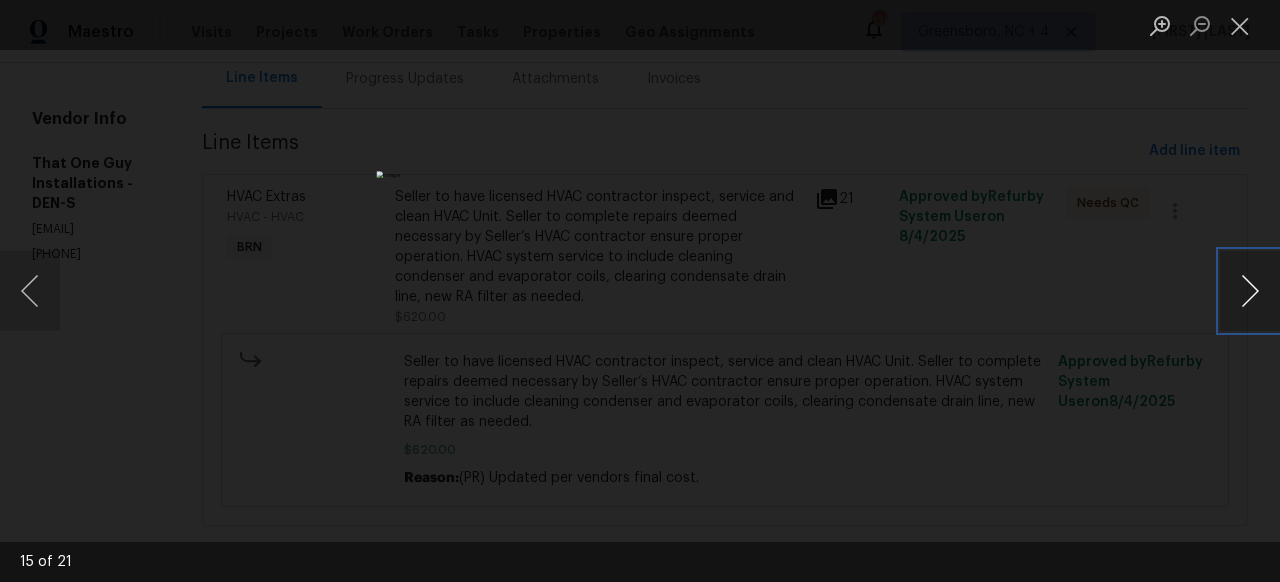 click at bounding box center [1250, 291] 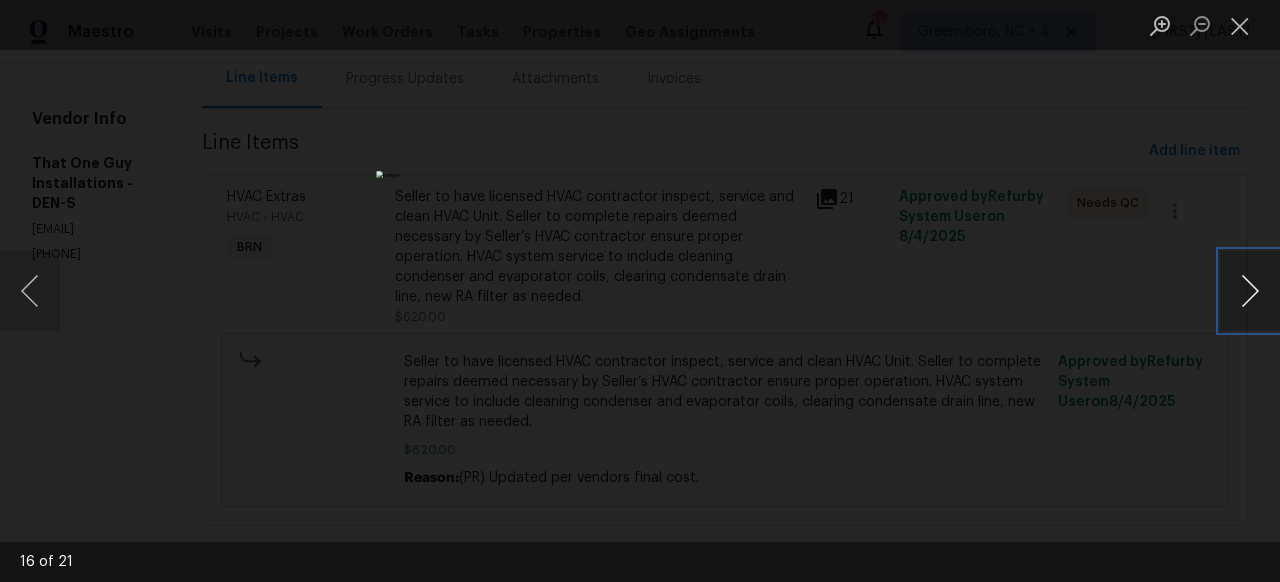 click at bounding box center [1250, 291] 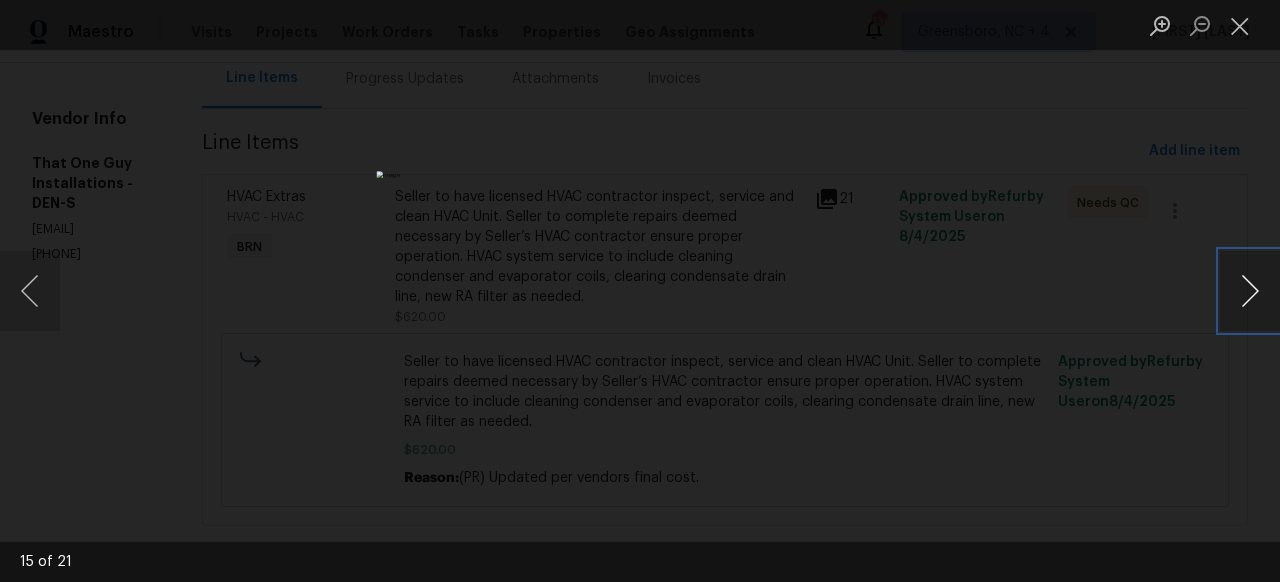 click at bounding box center (1250, 291) 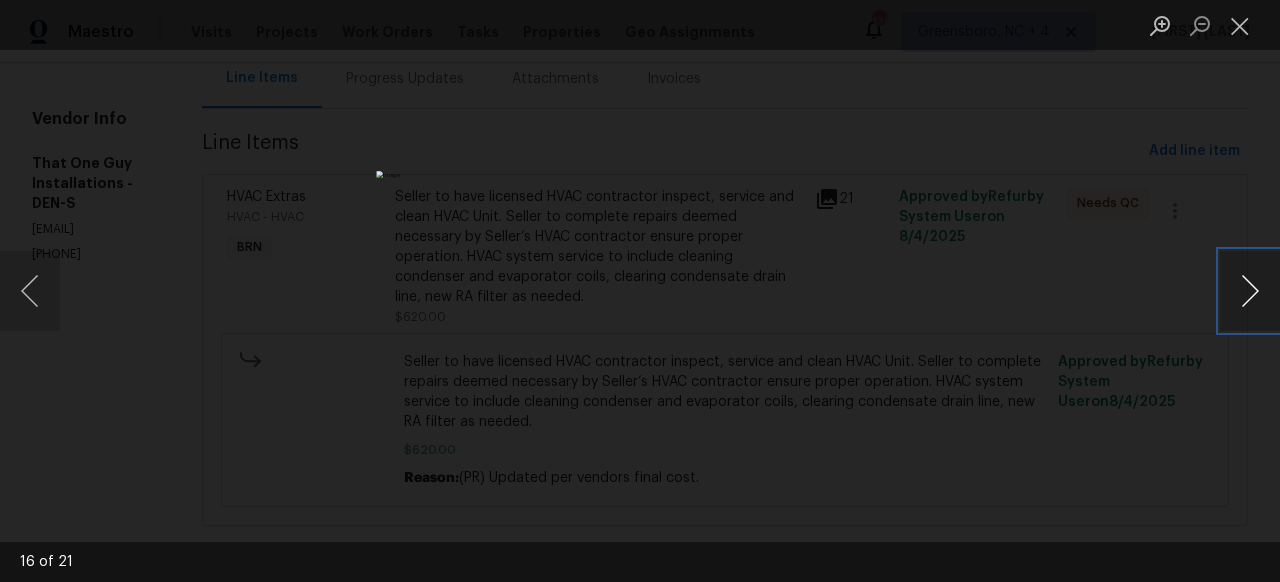 click at bounding box center (1250, 291) 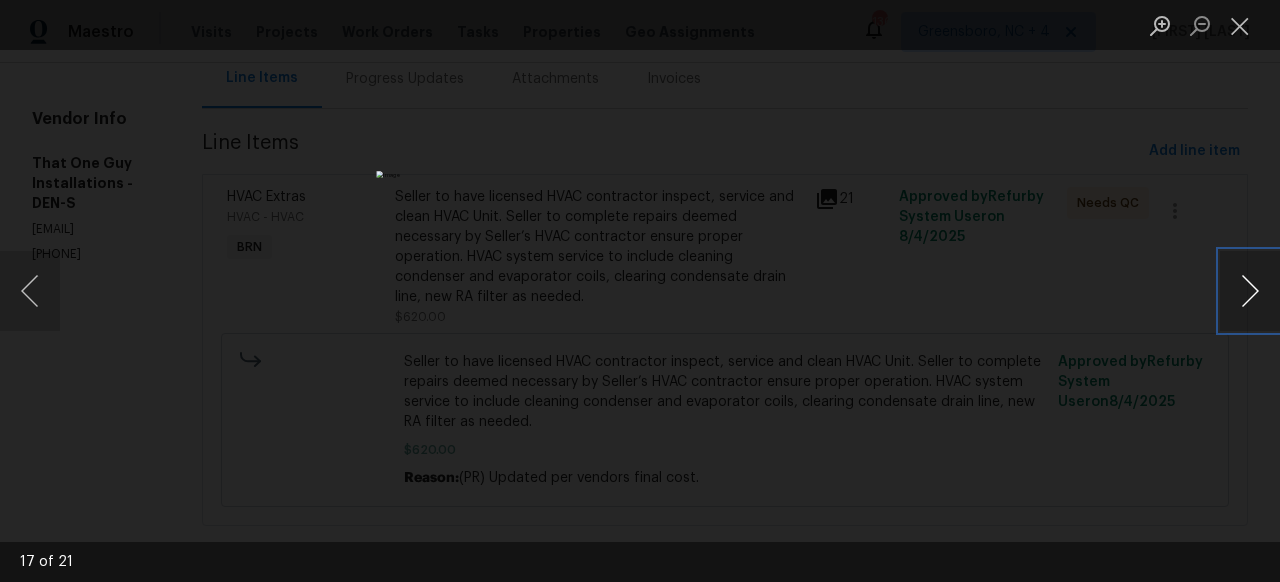 click at bounding box center (1250, 291) 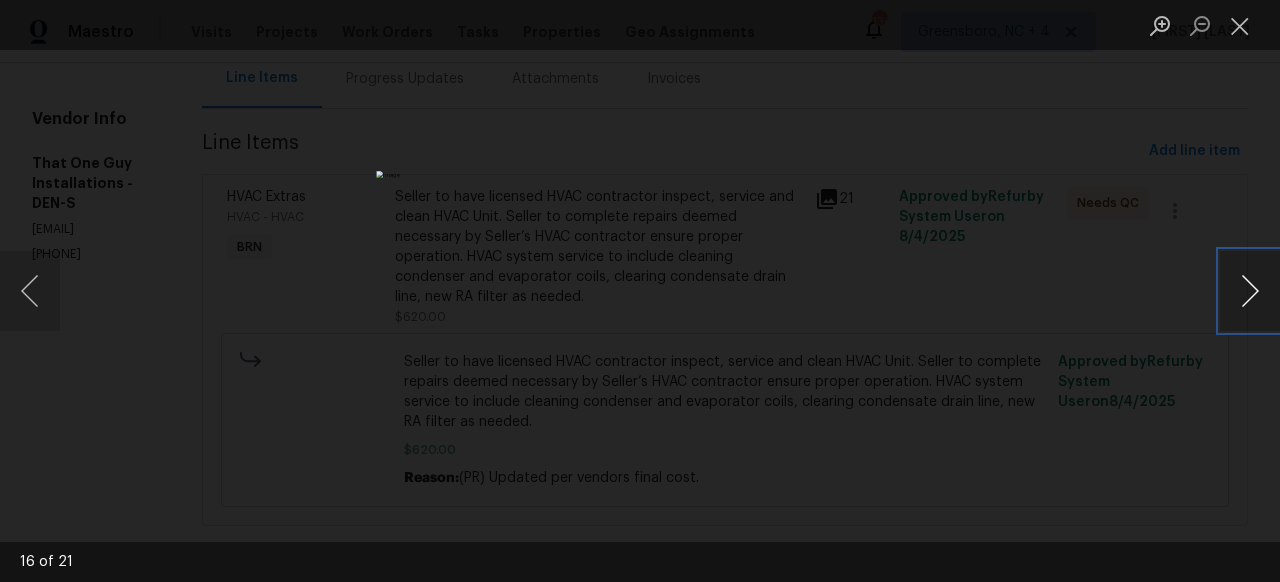 click at bounding box center (1250, 291) 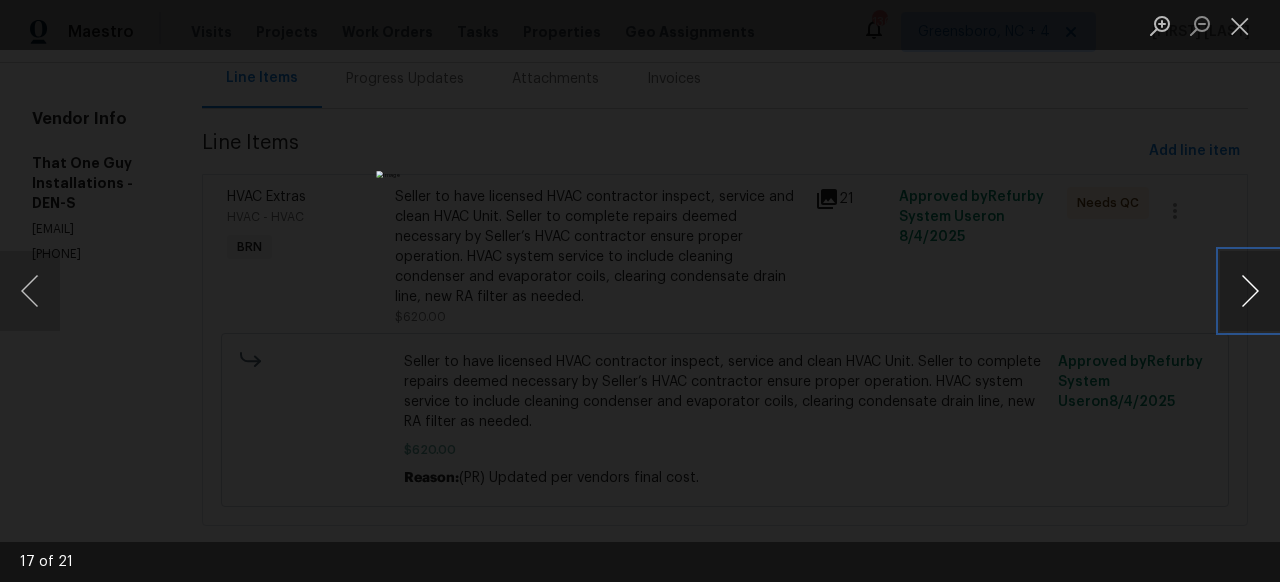 click at bounding box center [1250, 291] 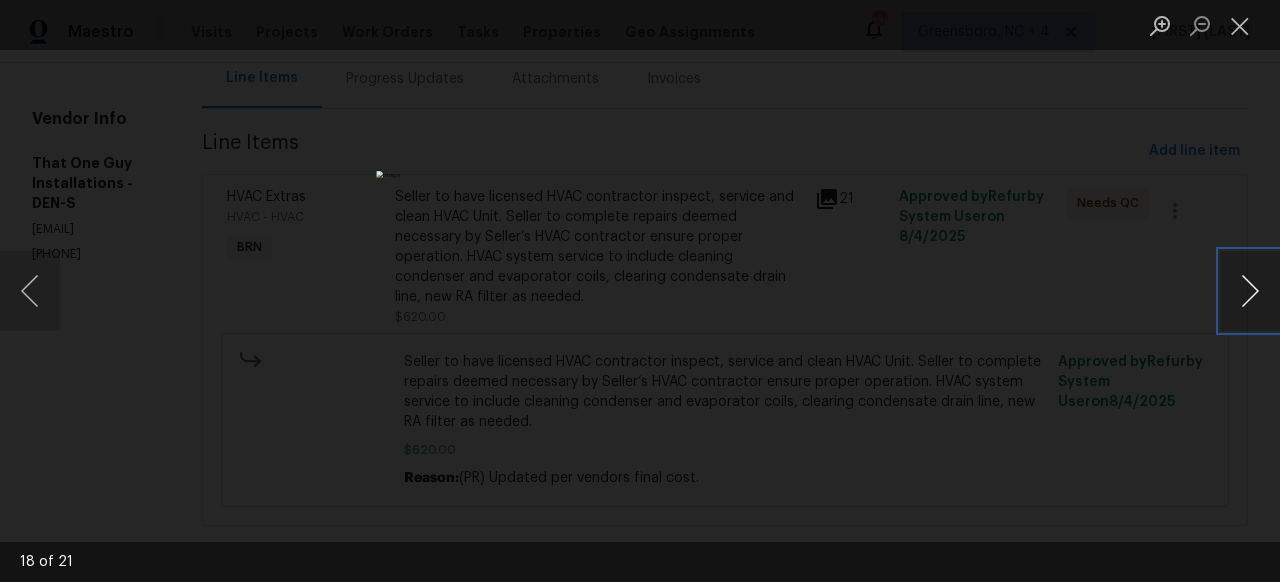 click at bounding box center (1250, 291) 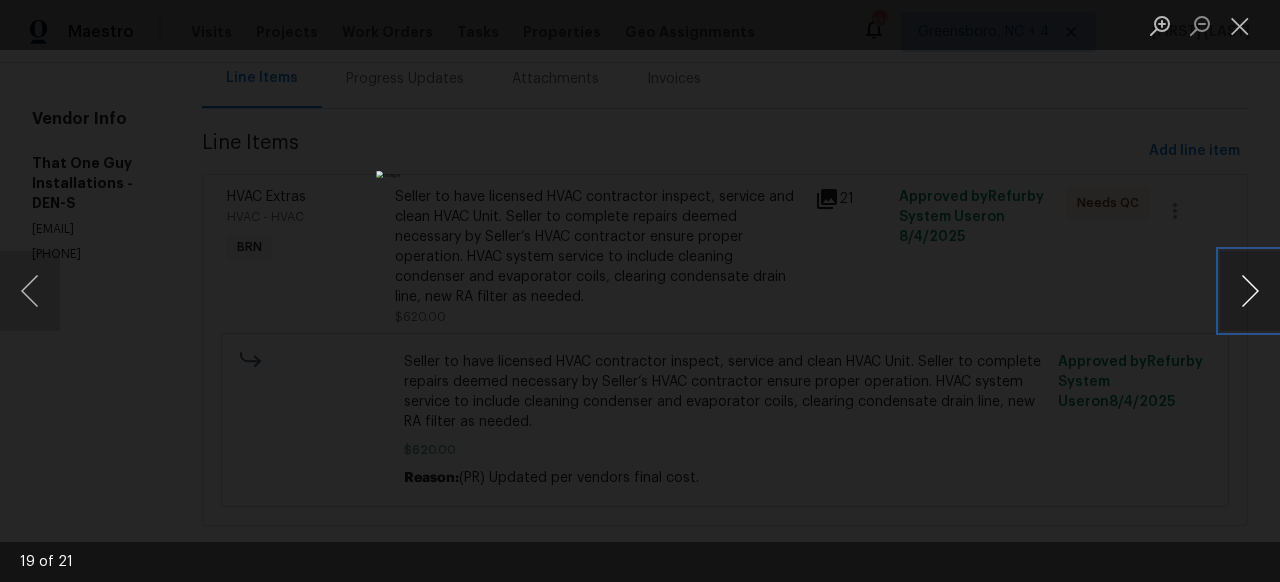 click at bounding box center [1250, 291] 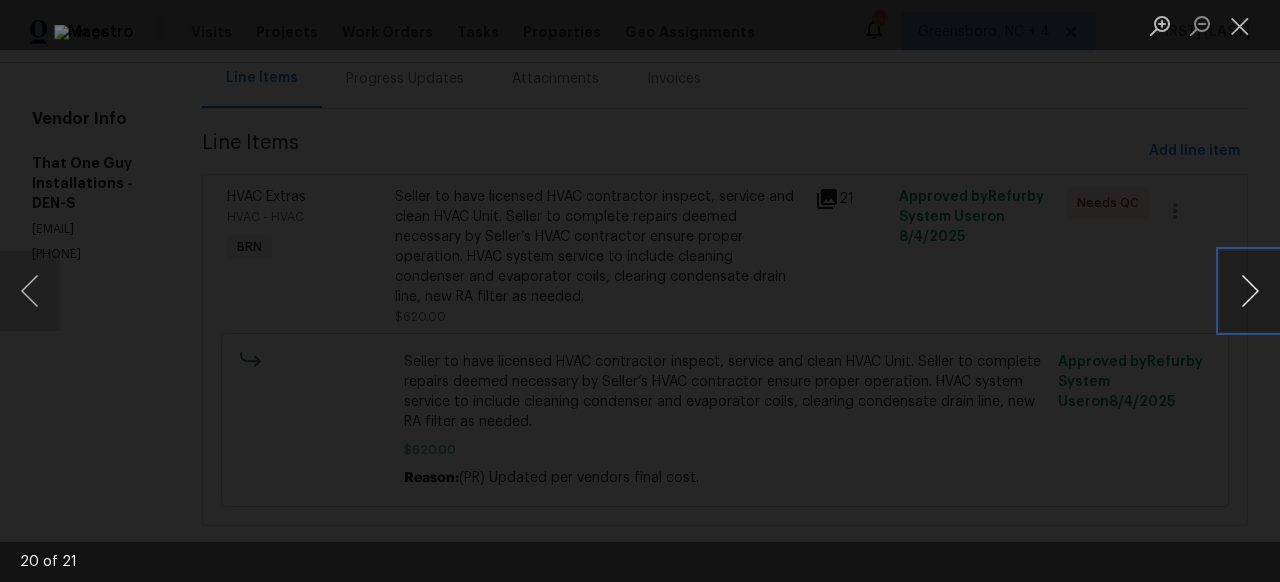 click at bounding box center (1250, 291) 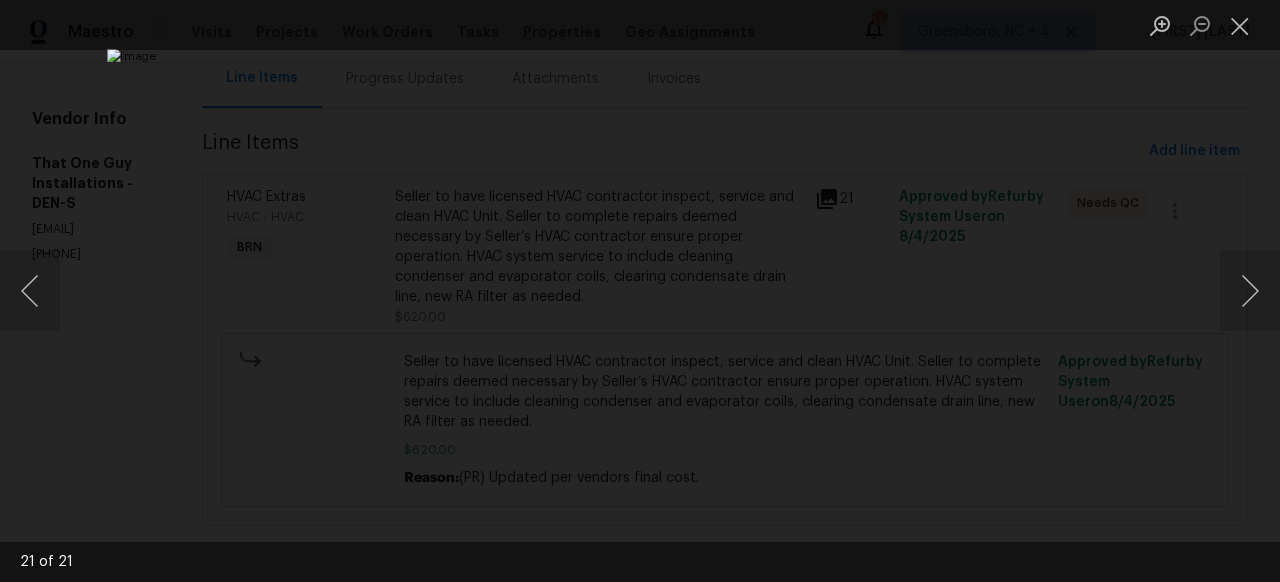 click at bounding box center [640, 291] 